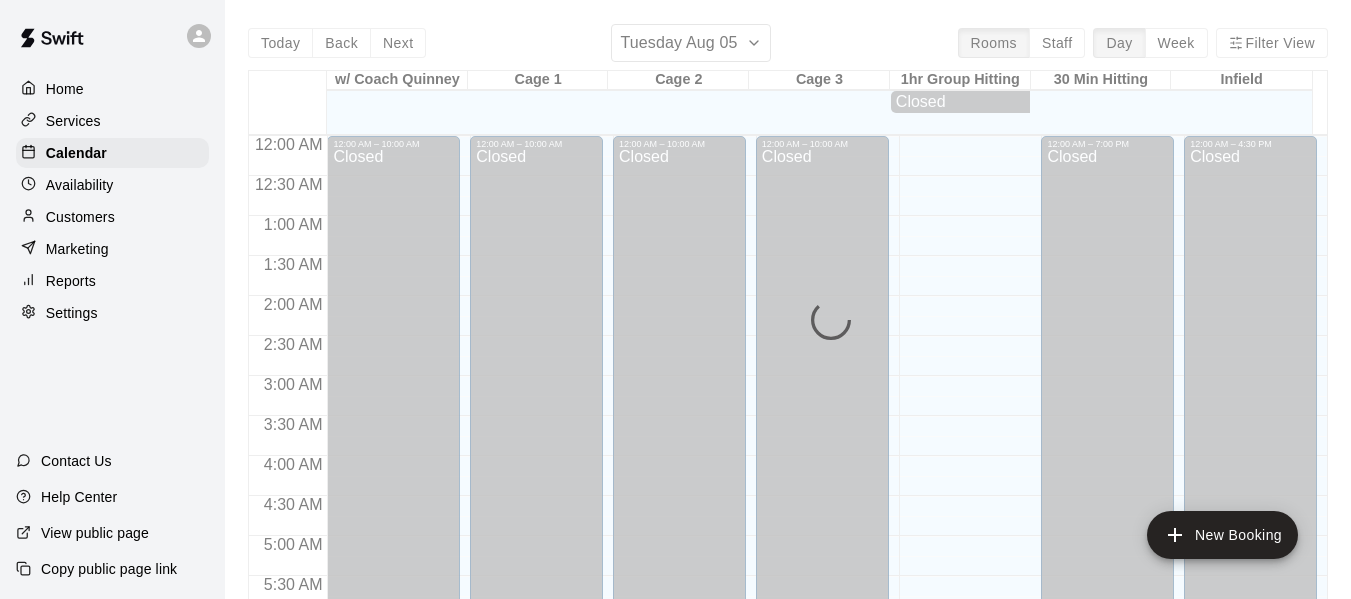 scroll, scrollTop: 0, scrollLeft: 0, axis: both 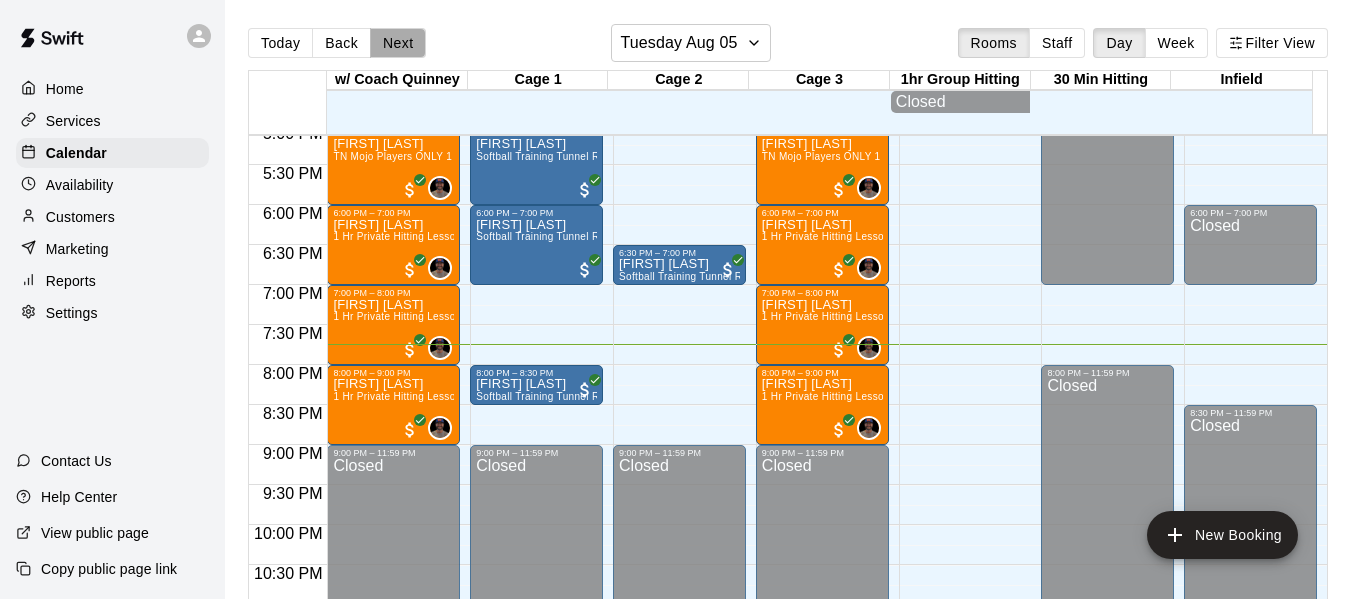 click on "Next" at bounding box center [398, 43] 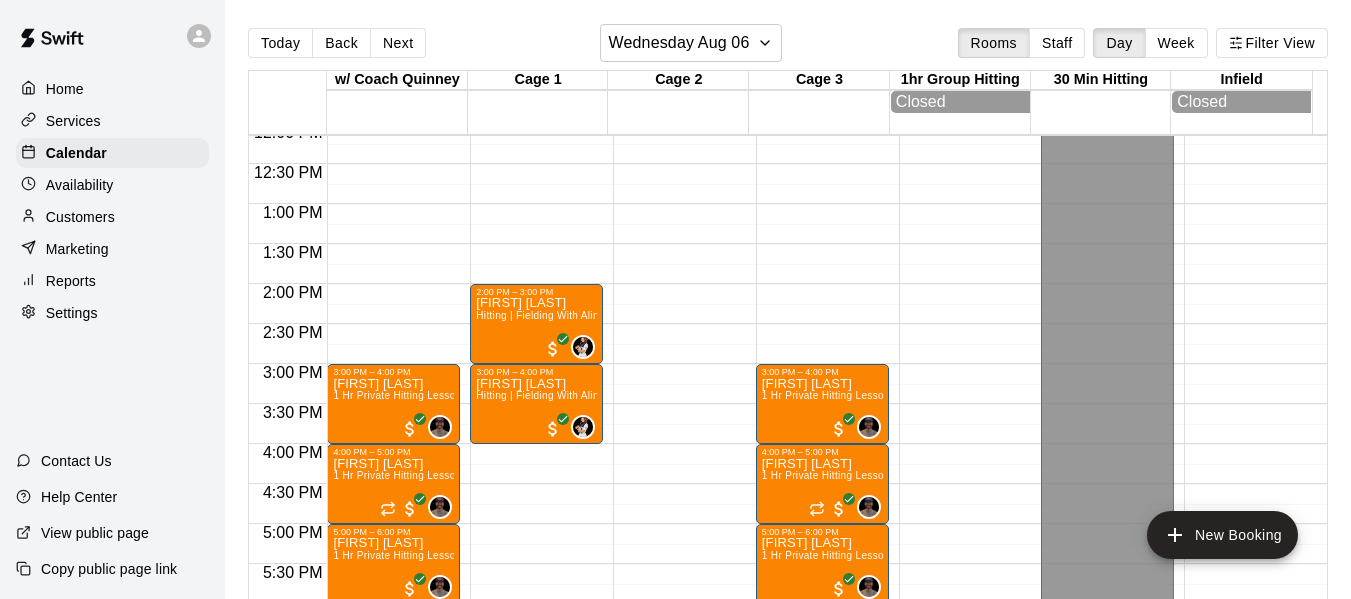 scroll, scrollTop: 938, scrollLeft: 0, axis: vertical 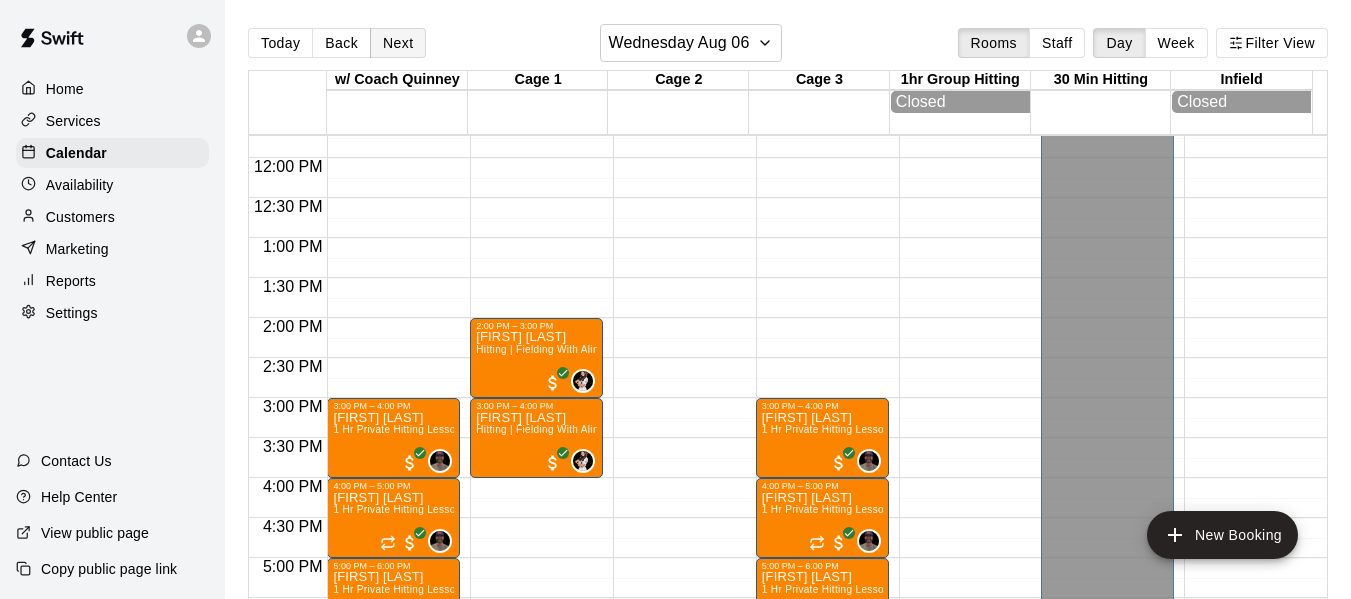 click on "Next" at bounding box center (398, 43) 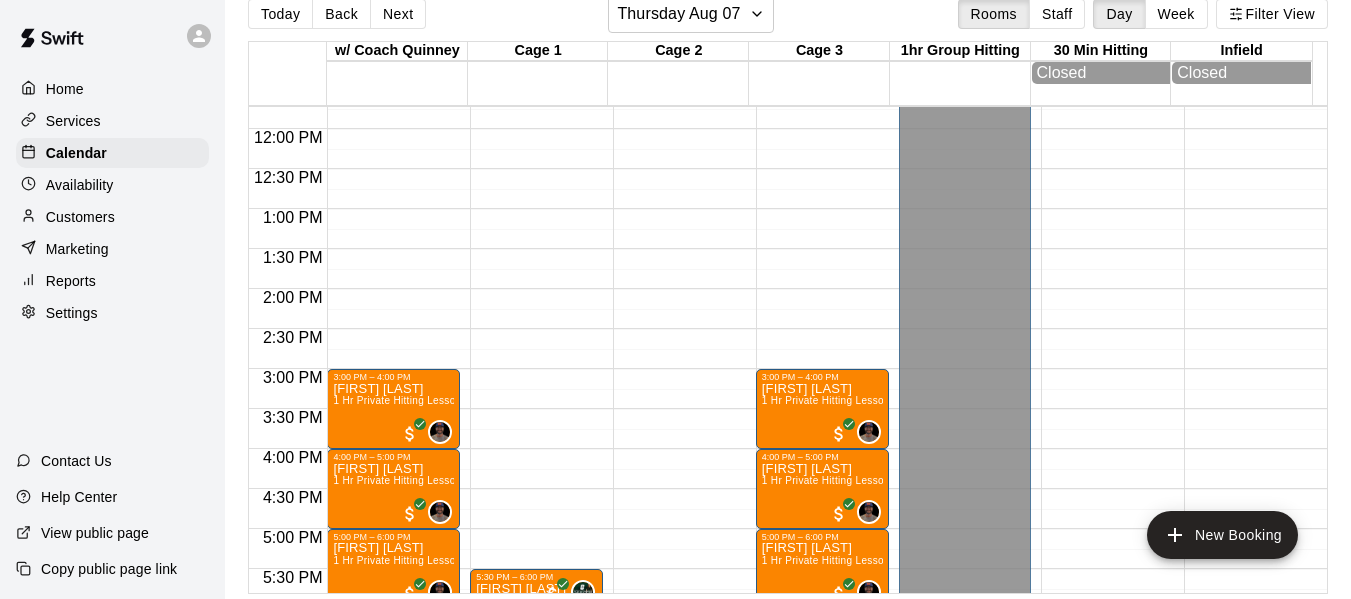 scroll, scrollTop: 32, scrollLeft: 0, axis: vertical 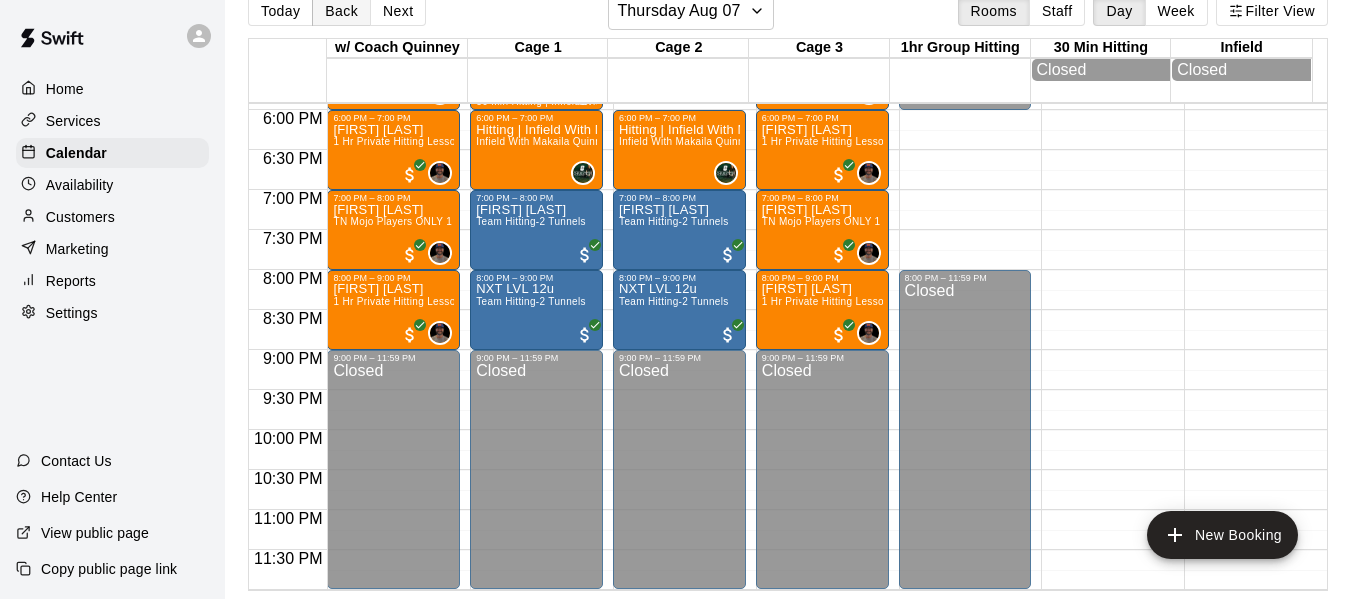 click on "Back" at bounding box center (341, 11) 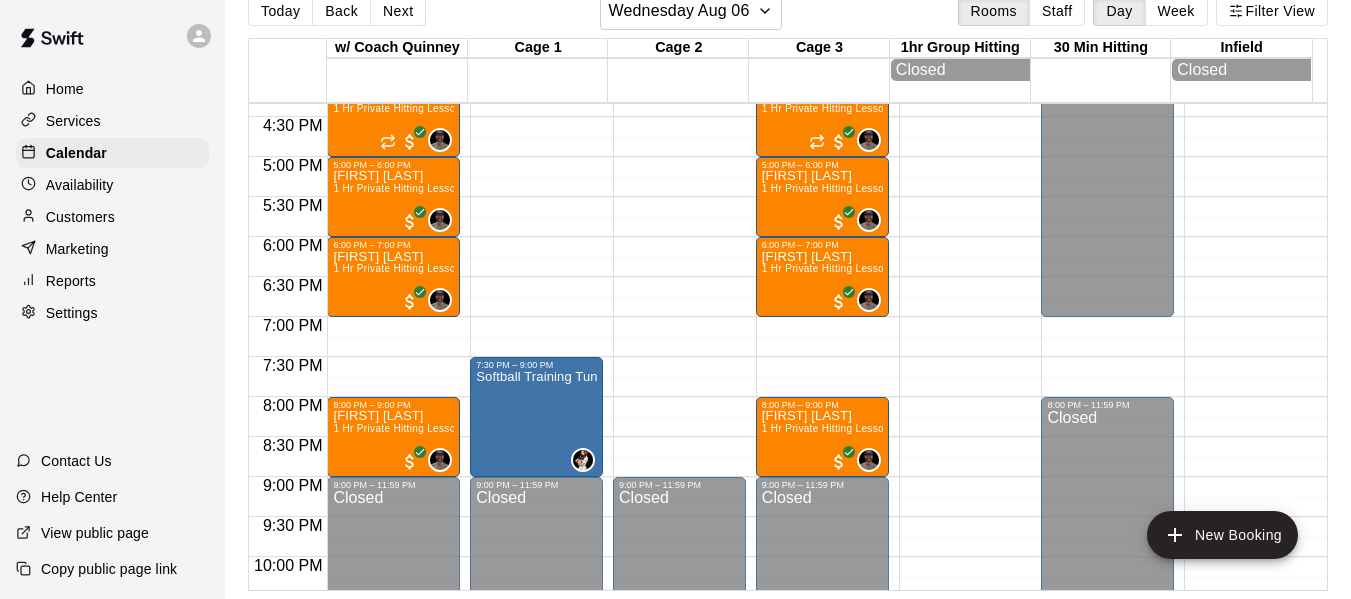 scroll, scrollTop: 1306, scrollLeft: 0, axis: vertical 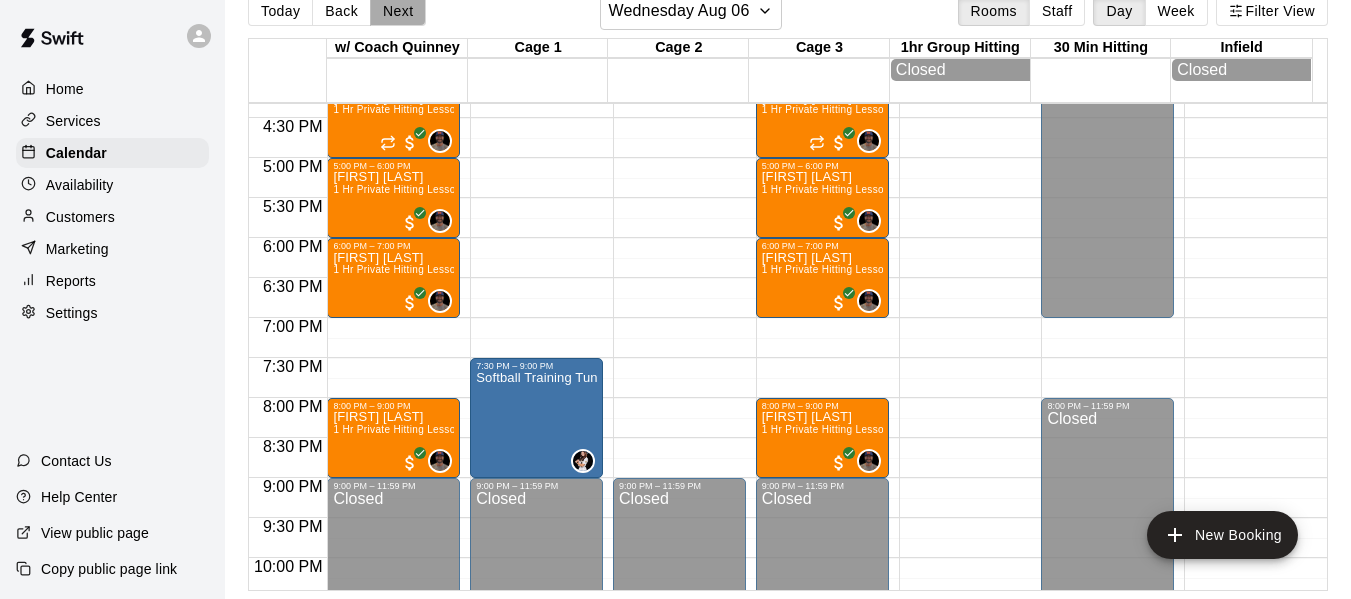 click on "Next" at bounding box center [398, 11] 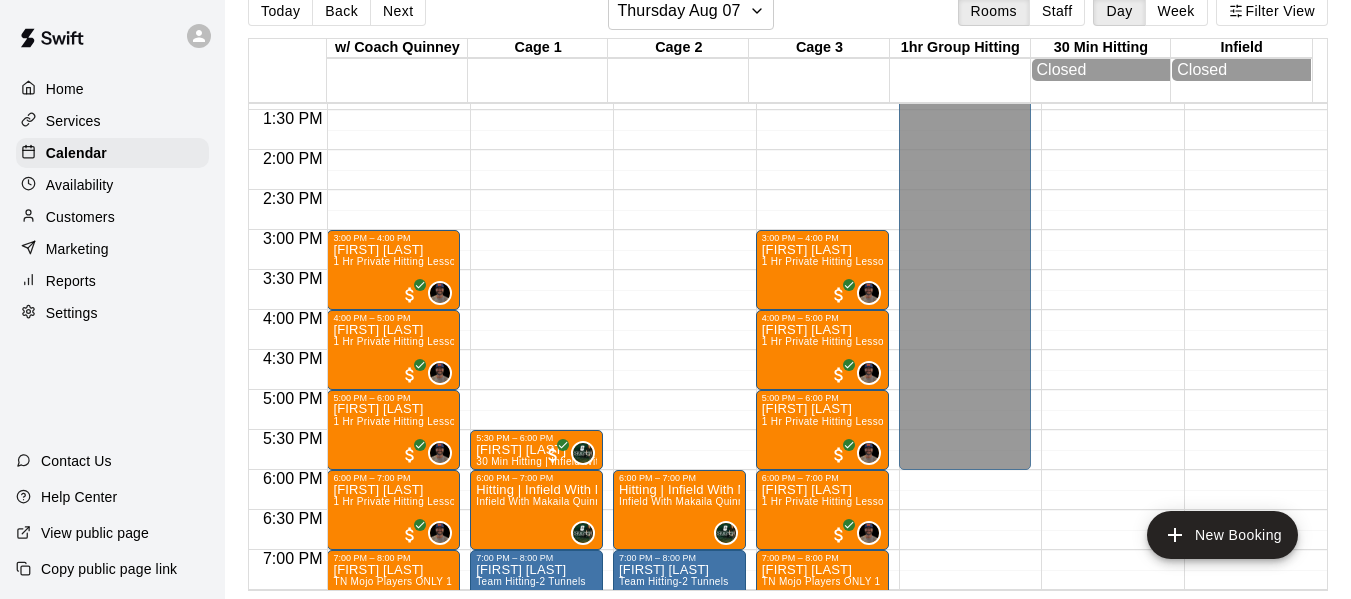 scroll, scrollTop: 1072, scrollLeft: 0, axis: vertical 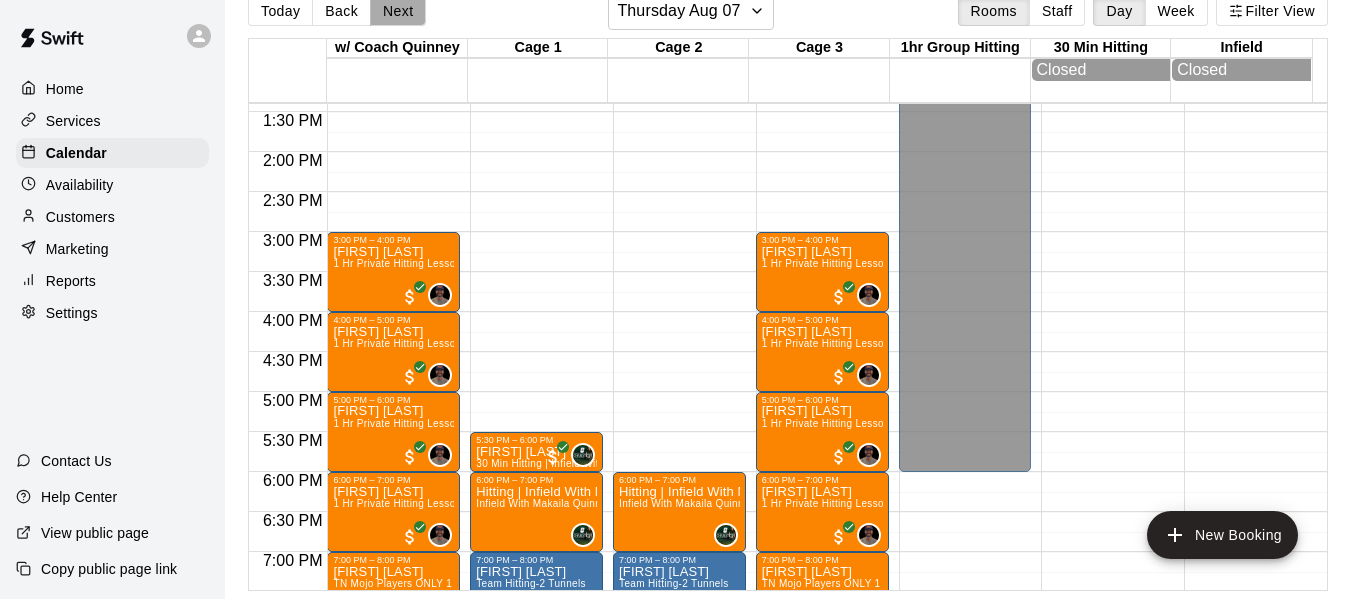 click on "Next" at bounding box center [398, 11] 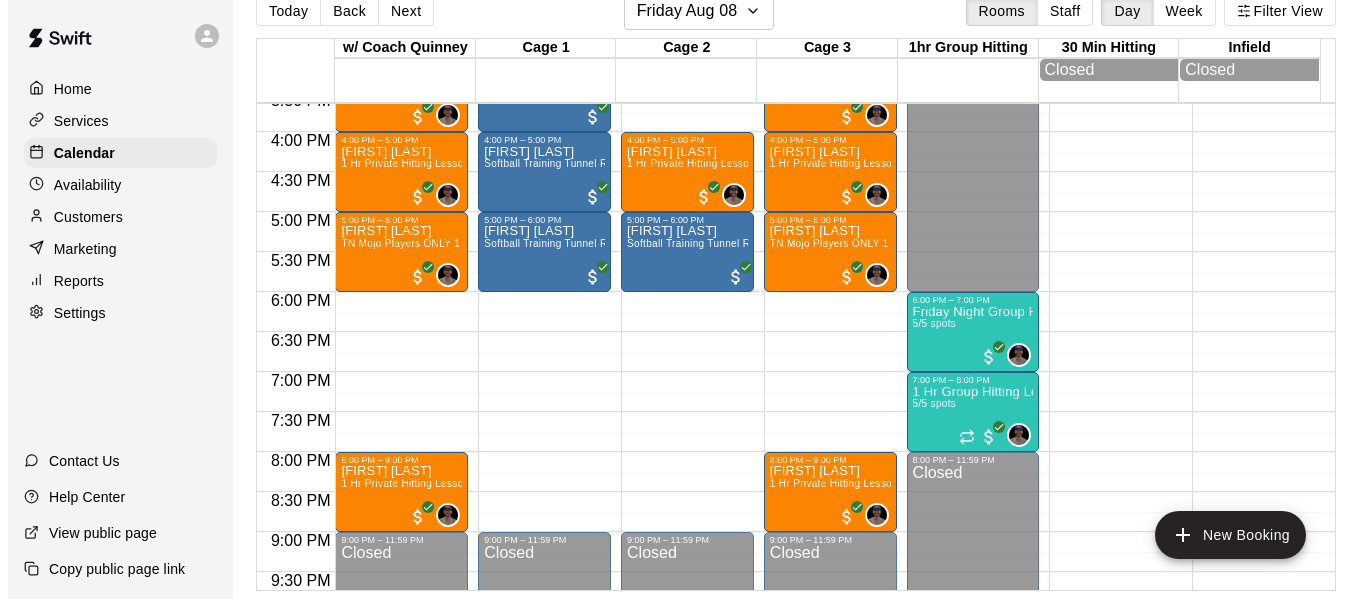 scroll, scrollTop: 1272, scrollLeft: 0, axis: vertical 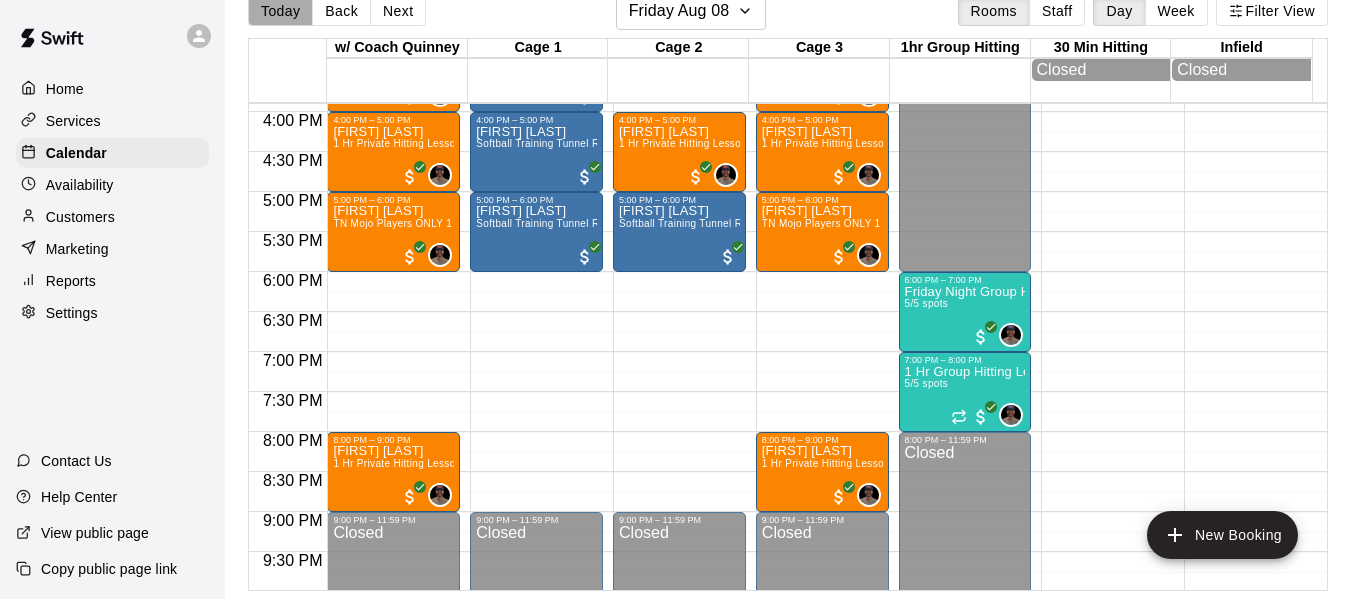 click on "Today" at bounding box center (280, 11) 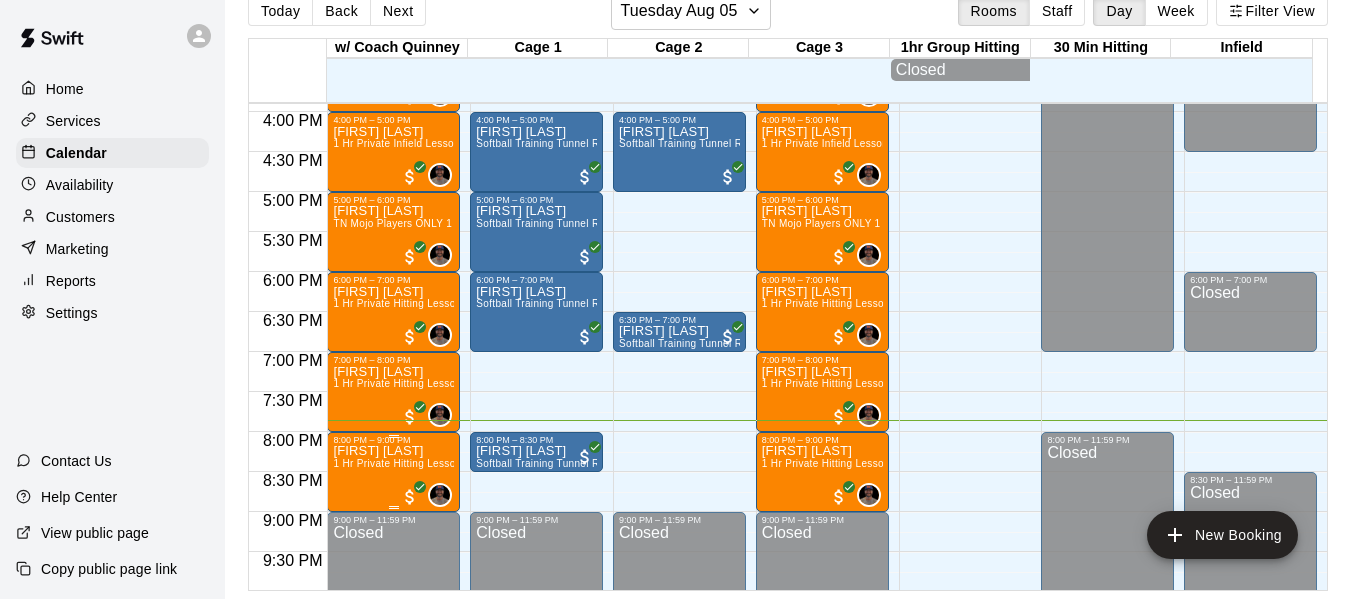 click on "[FIRST] [LAST]" at bounding box center [393, 451] 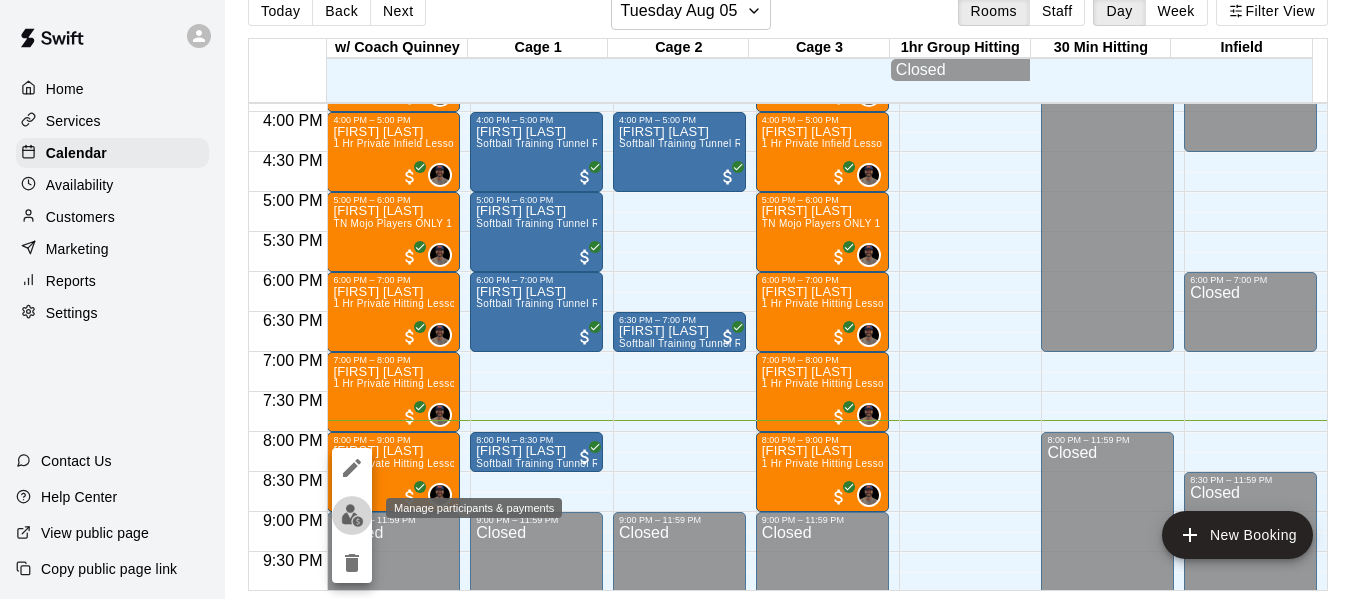 click at bounding box center [352, 515] 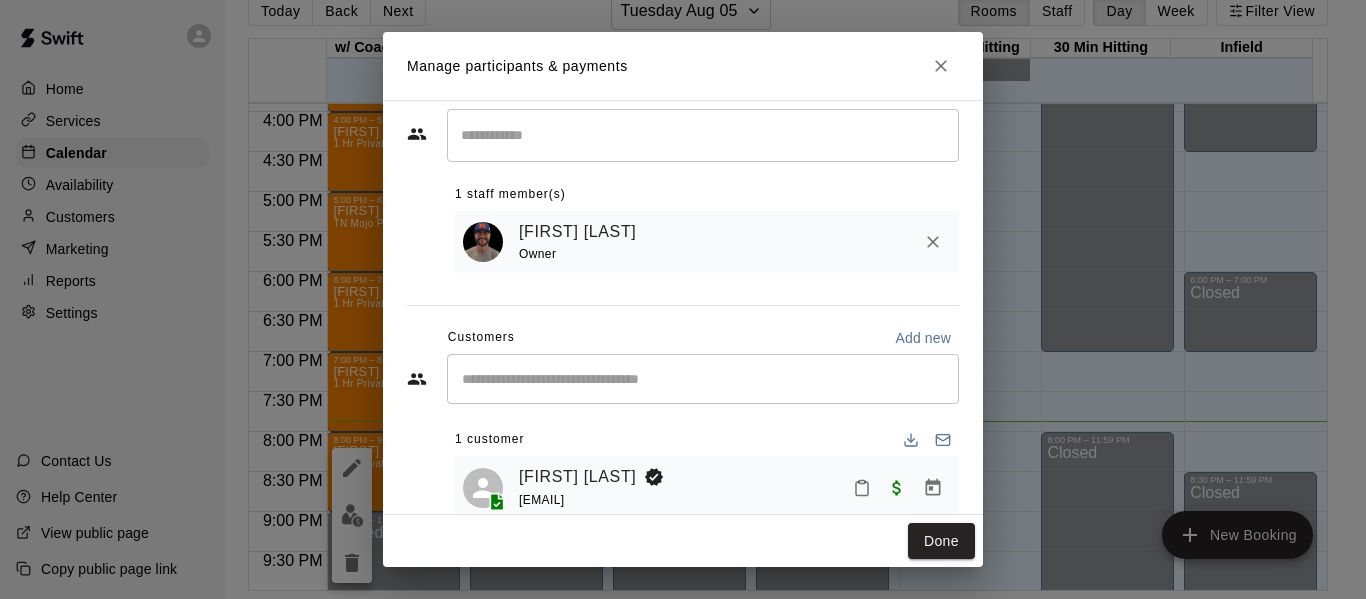 scroll, scrollTop: 83, scrollLeft: 0, axis: vertical 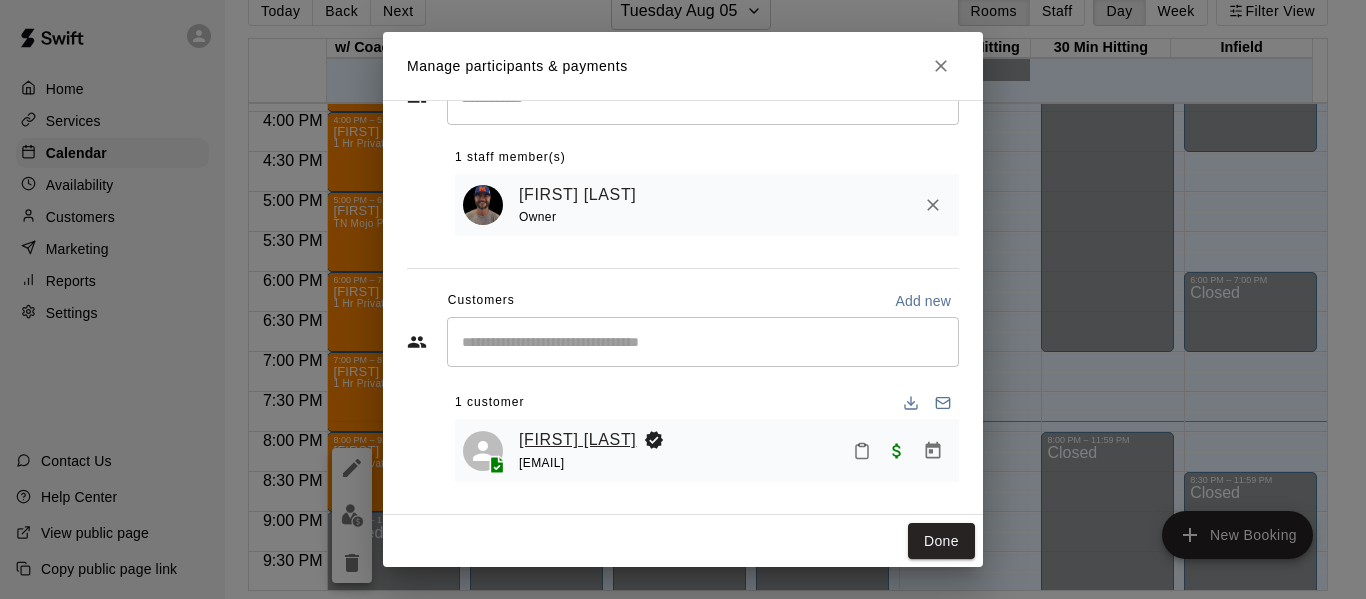 click on "[FIRST] [LAST]" at bounding box center (577, 440) 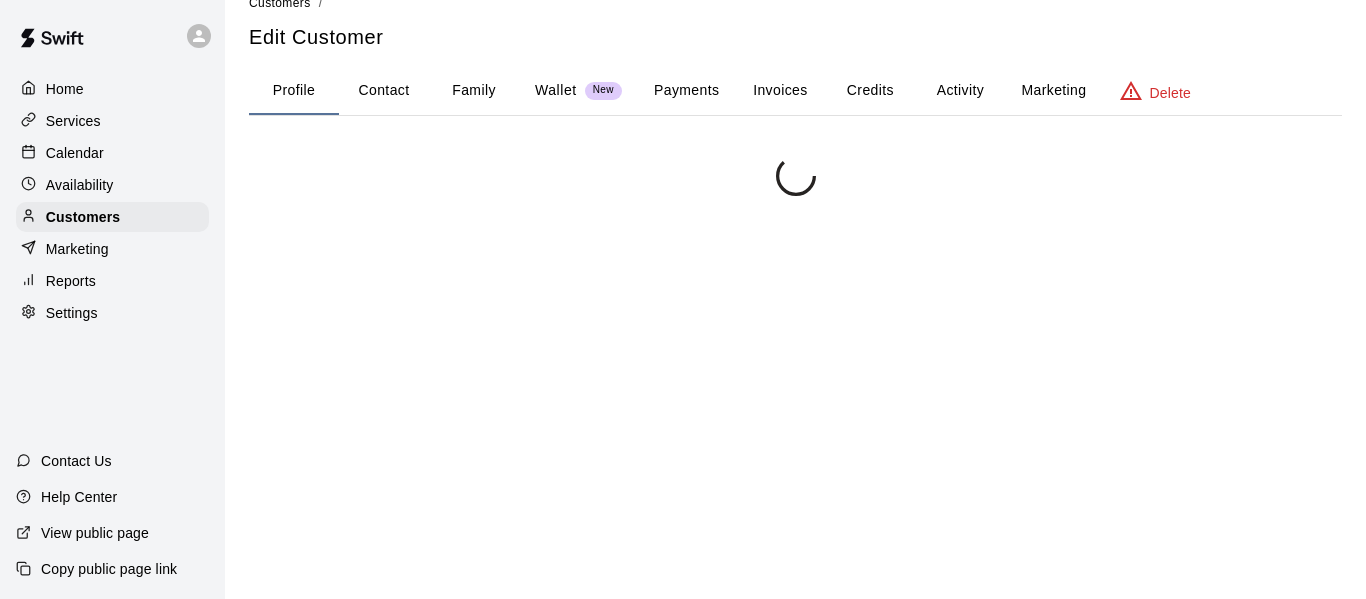 scroll, scrollTop: 0, scrollLeft: 0, axis: both 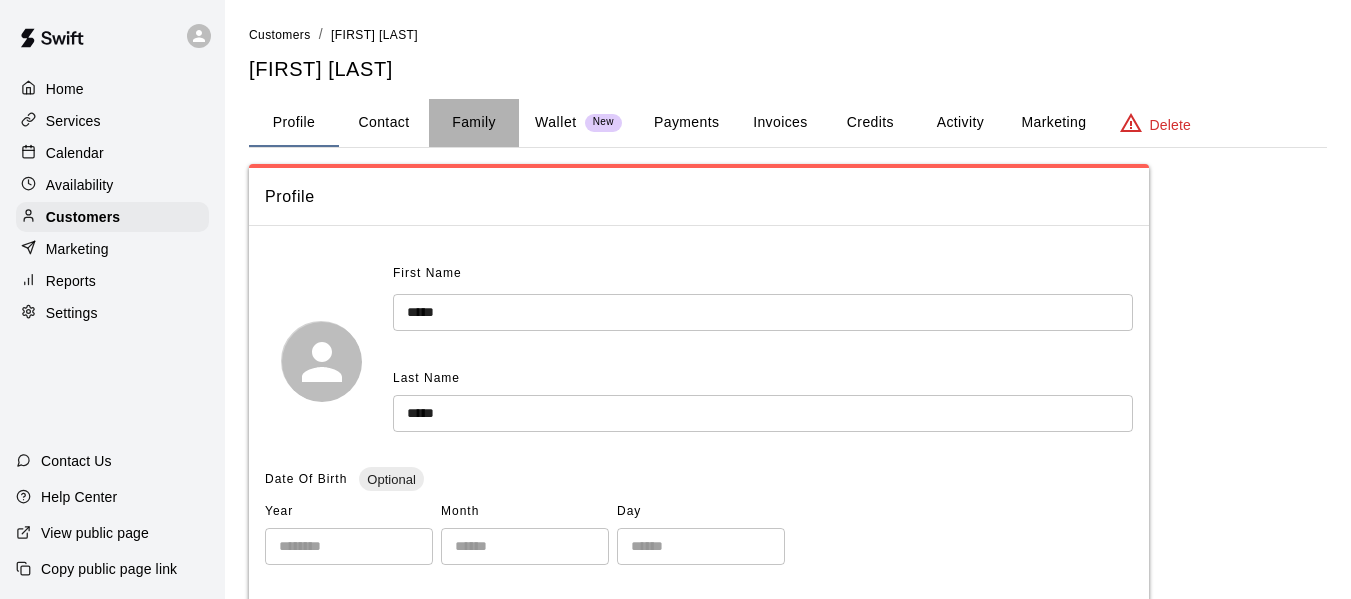 click on "Family" at bounding box center (474, 123) 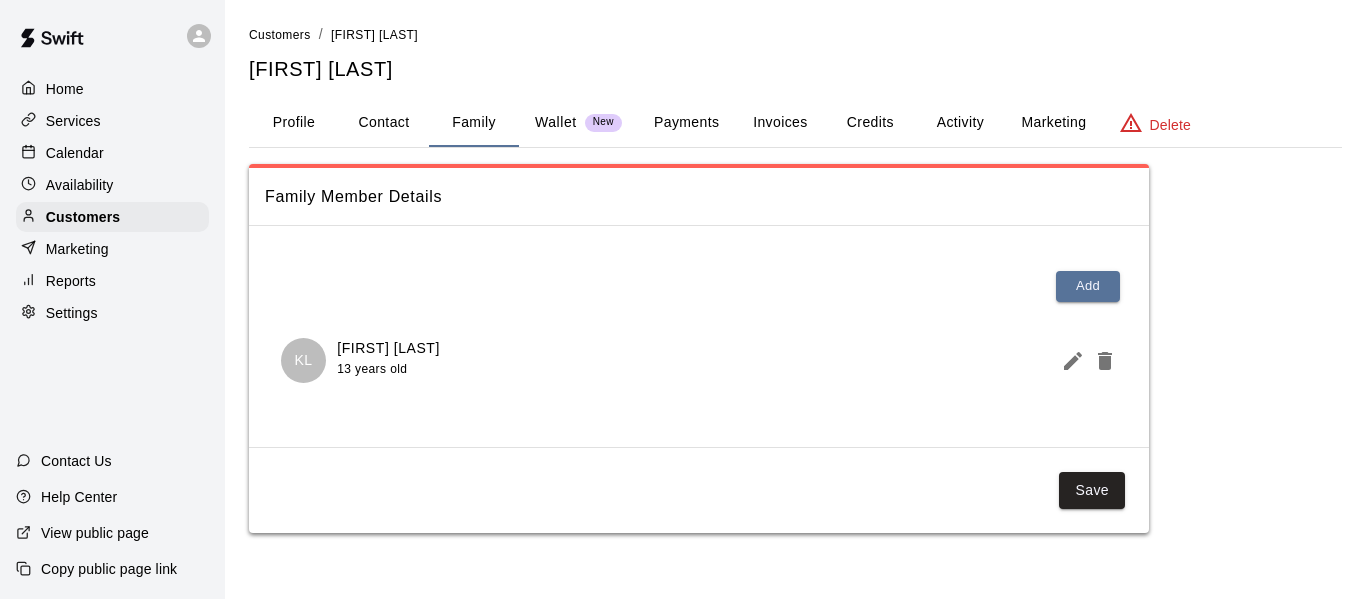 click on "[FIRST] [LAST]" at bounding box center [388, 348] 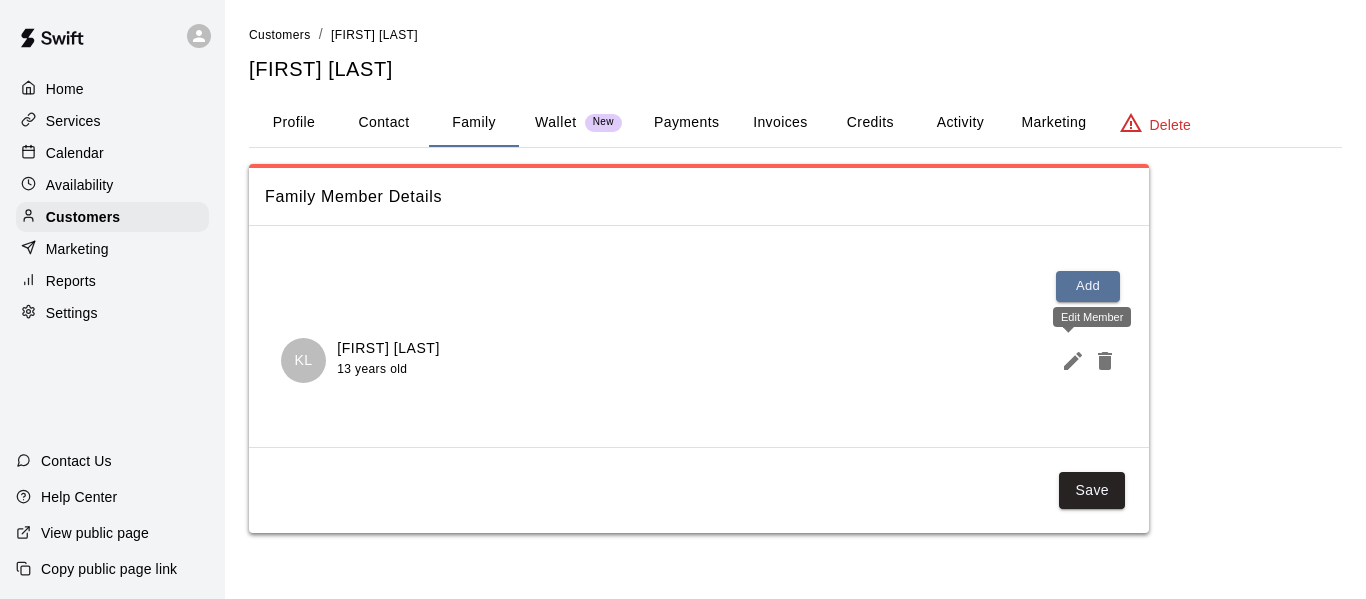 click 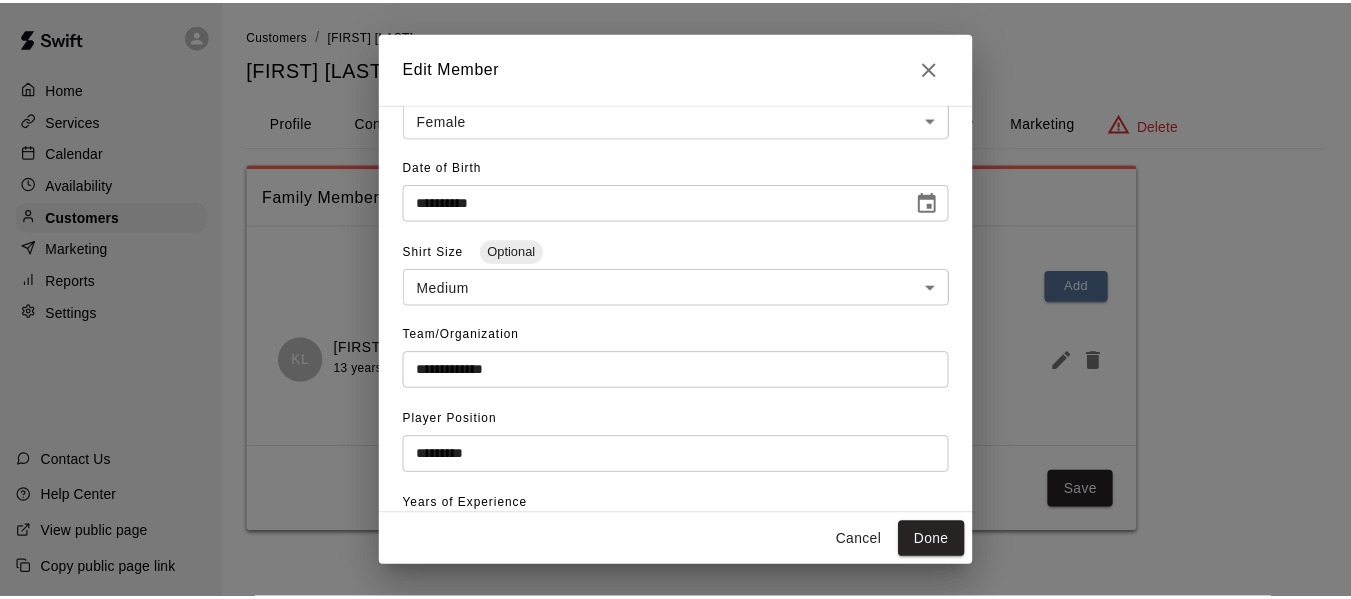 scroll, scrollTop: 333, scrollLeft: 0, axis: vertical 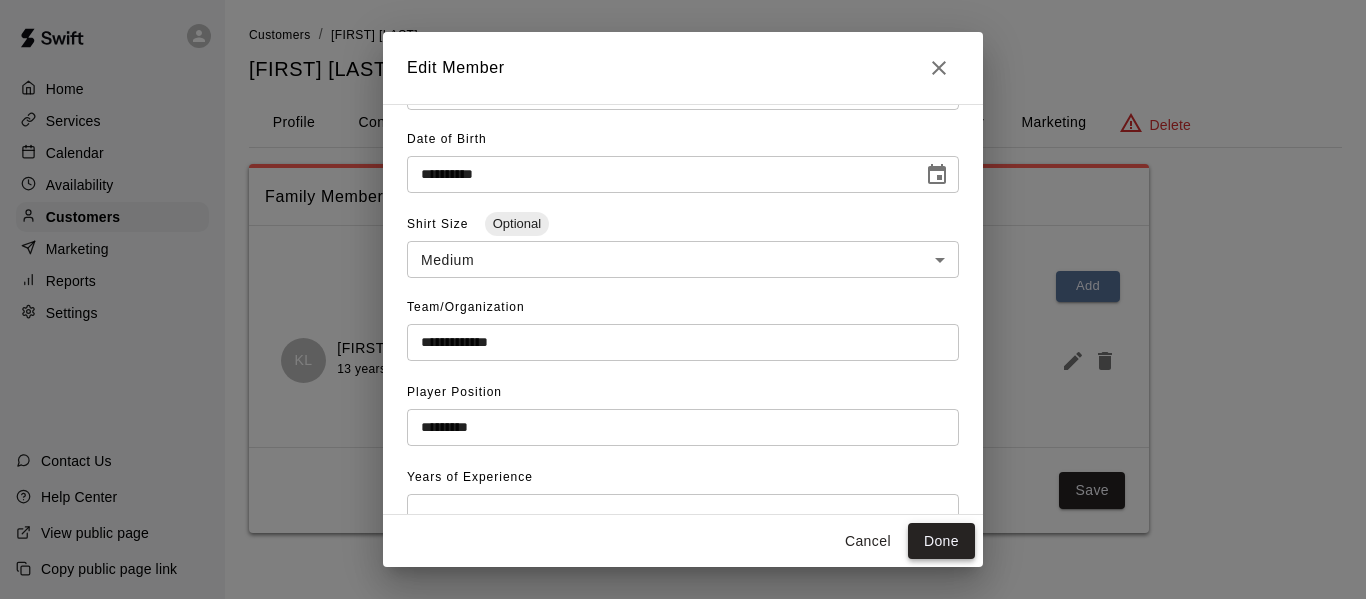 click on "Done" at bounding box center [941, 541] 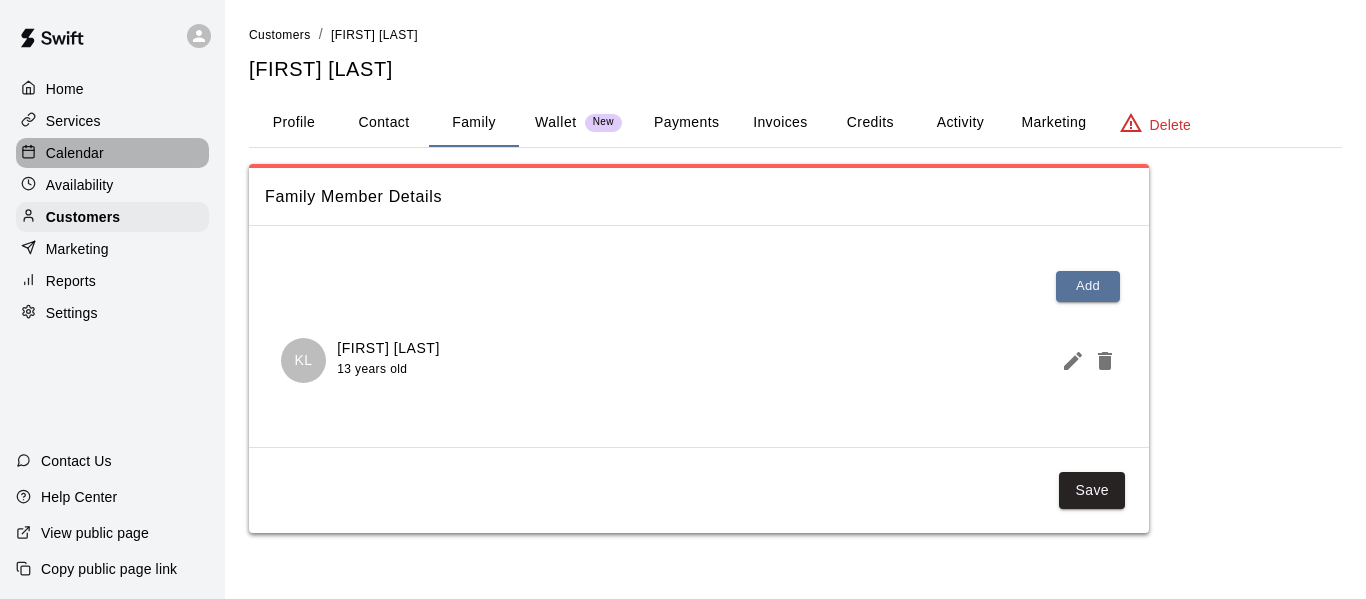 click on "Calendar" at bounding box center (75, 153) 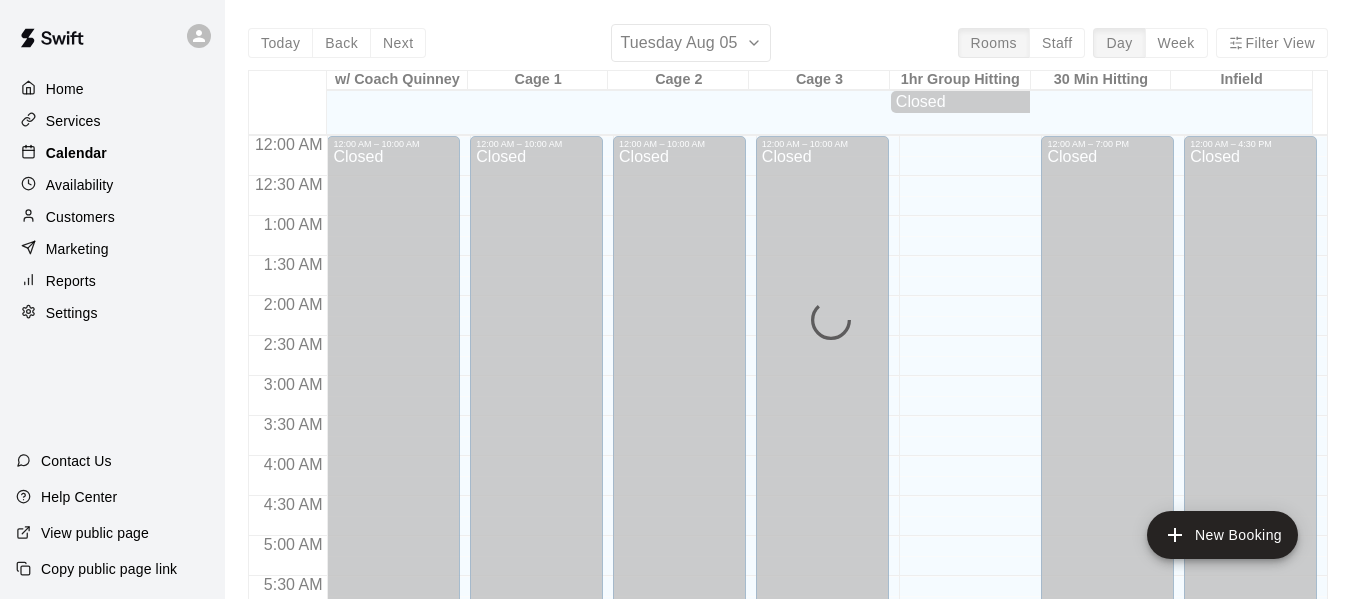 scroll, scrollTop: 1371, scrollLeft: 0, axis: vertical 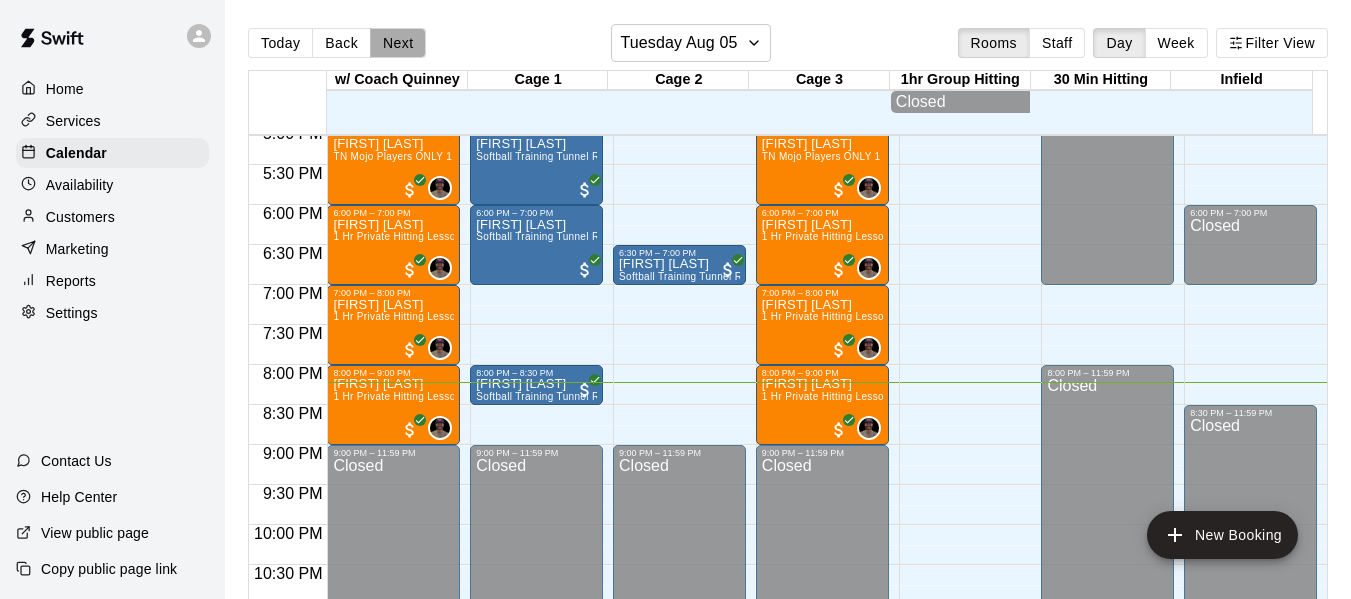 click on "Next" at bounding box center [398, 43] 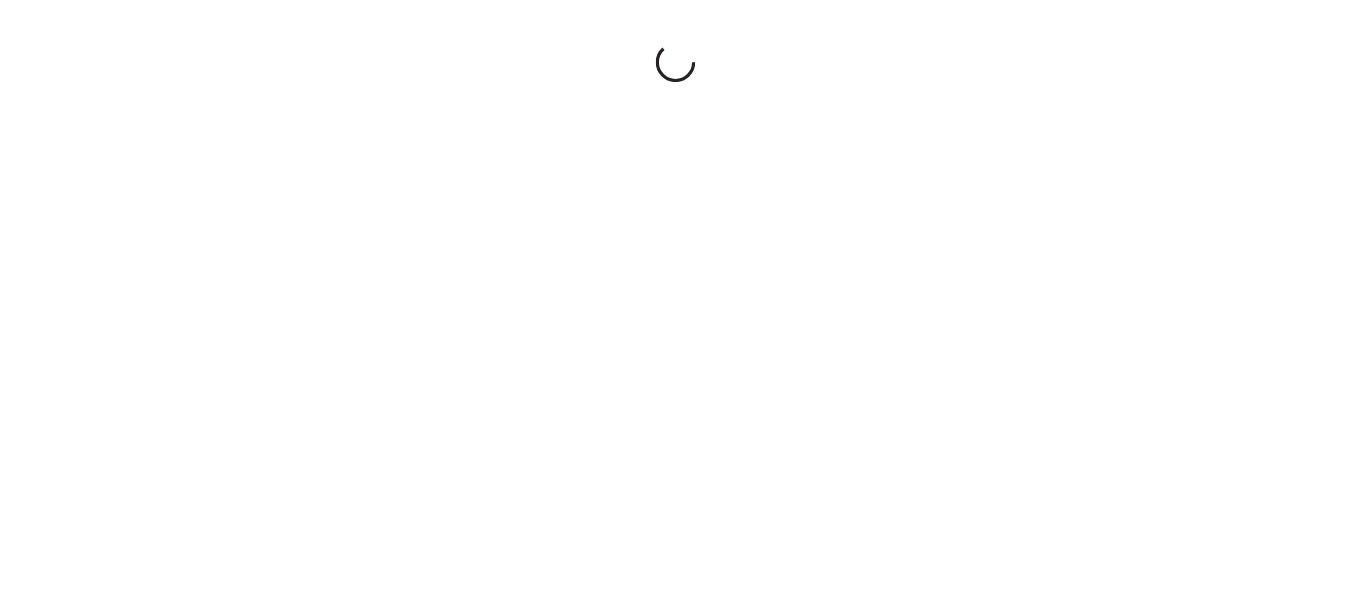 scroll, scrollTop: 0, scrollLeft: 0, axis: both 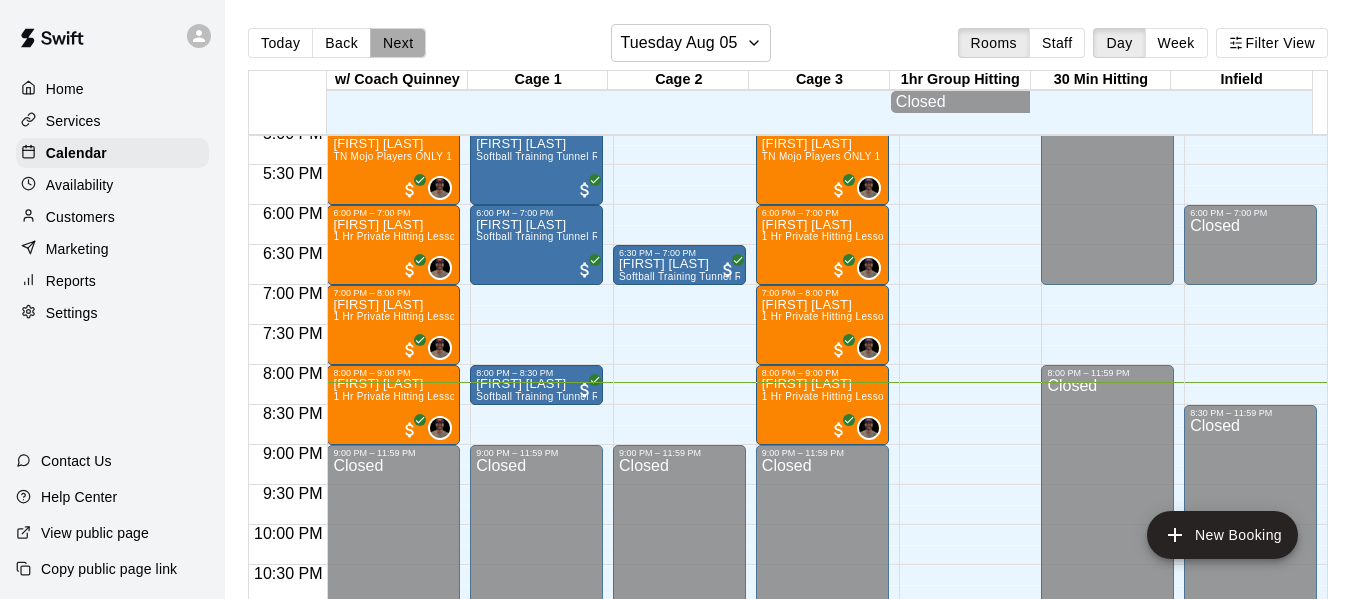 click on "Next" at bounding box center [398, 43] 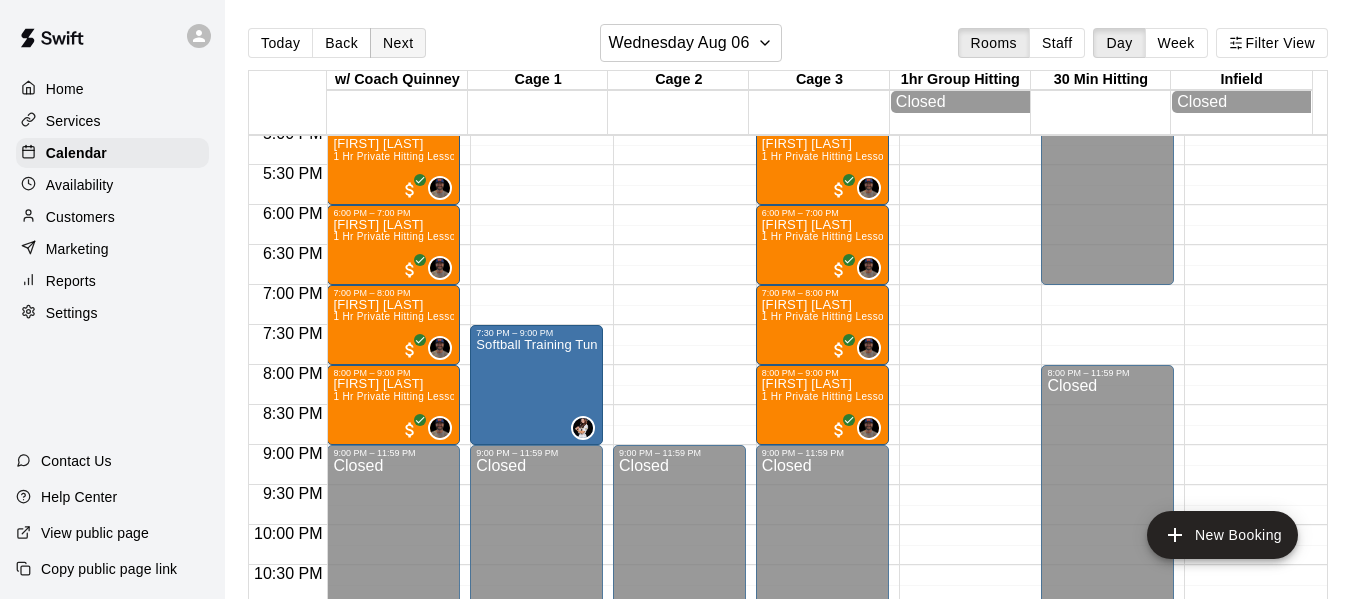 click on "Next" at bounding box center [398, 43] 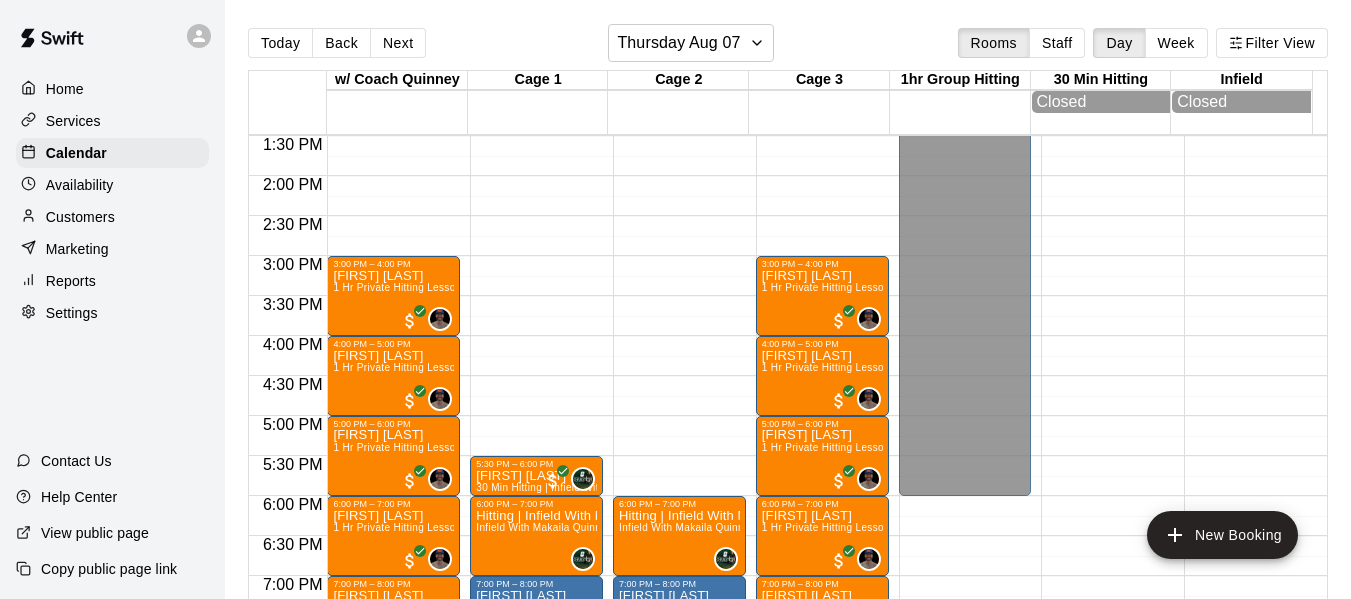 scroll, scrollTop: 1071, scrollLeft: 0, axis: vertical 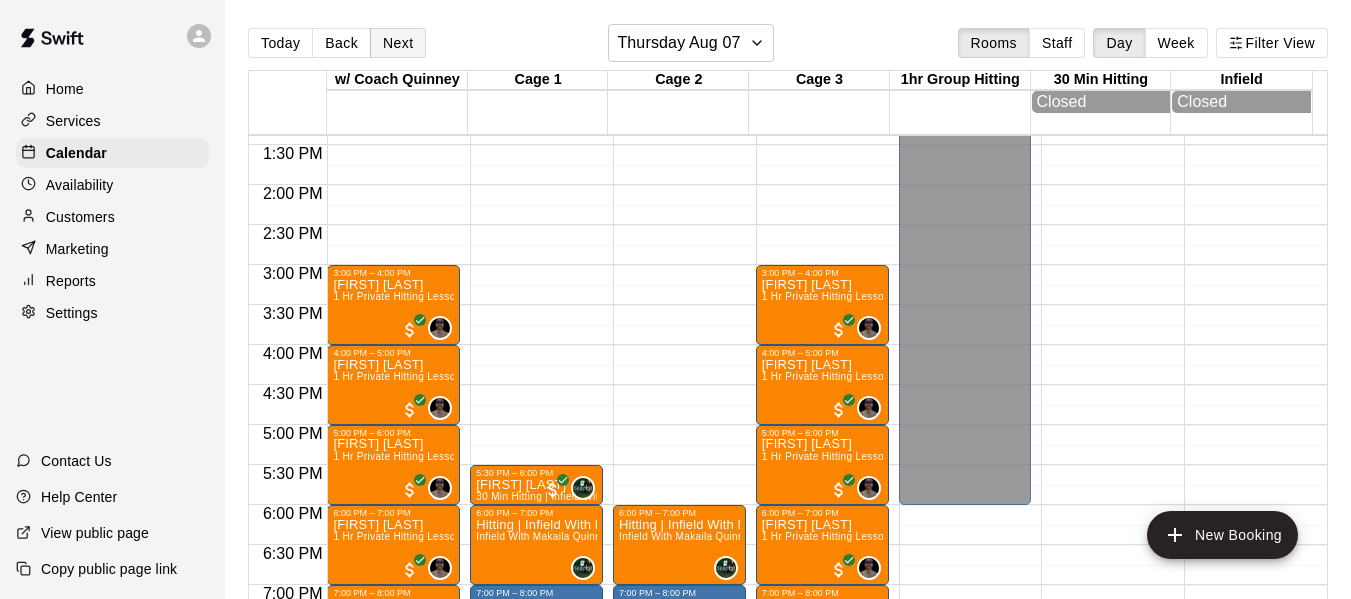 click on "Next" at bounding box center [398, 43] 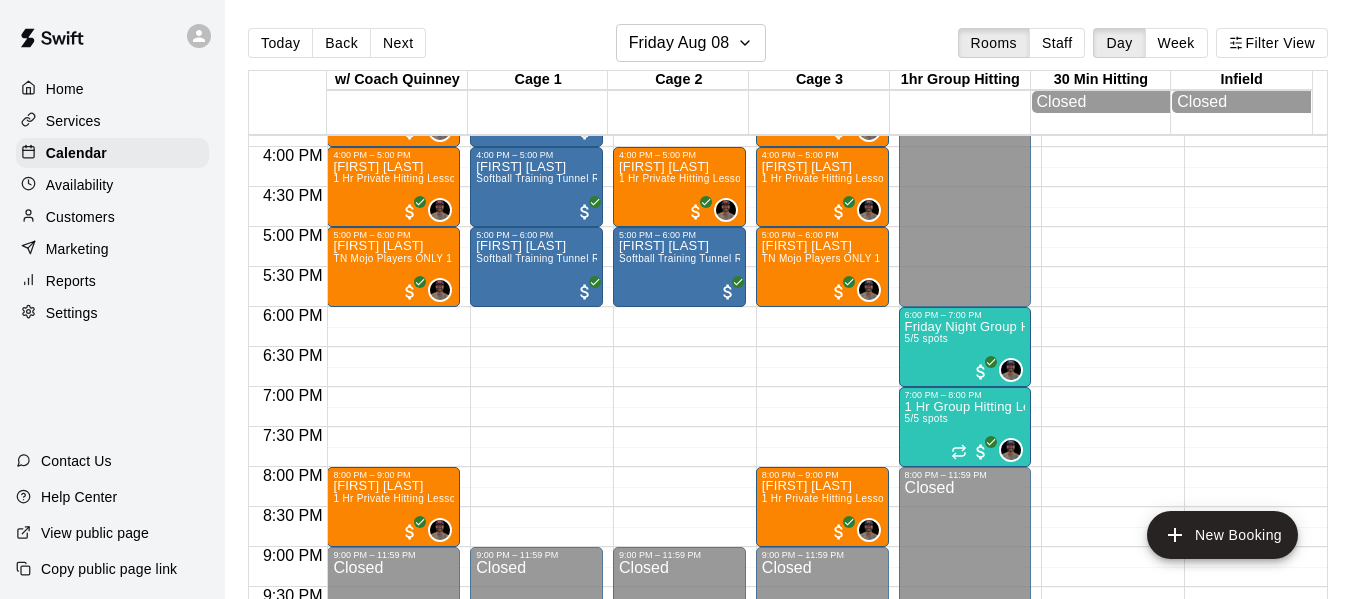 scroll, scrollTop: 1271, scrollLeft: 0, axis: vertical 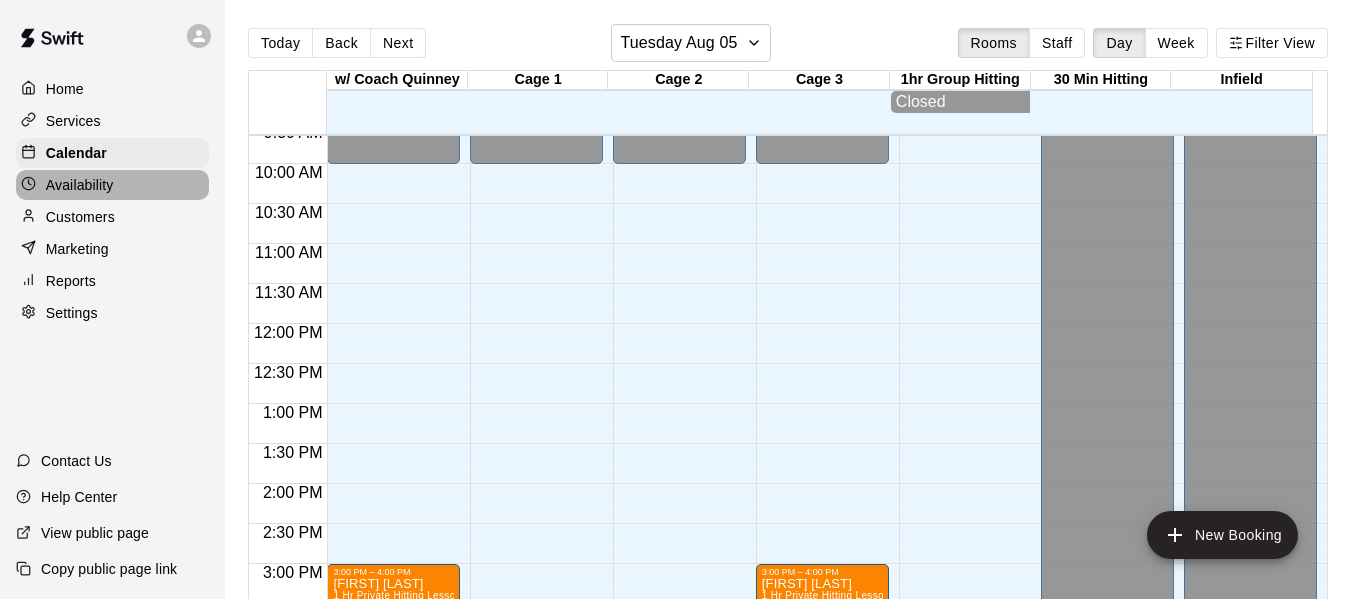 click on "Availability" at bounding box center [80, 185] 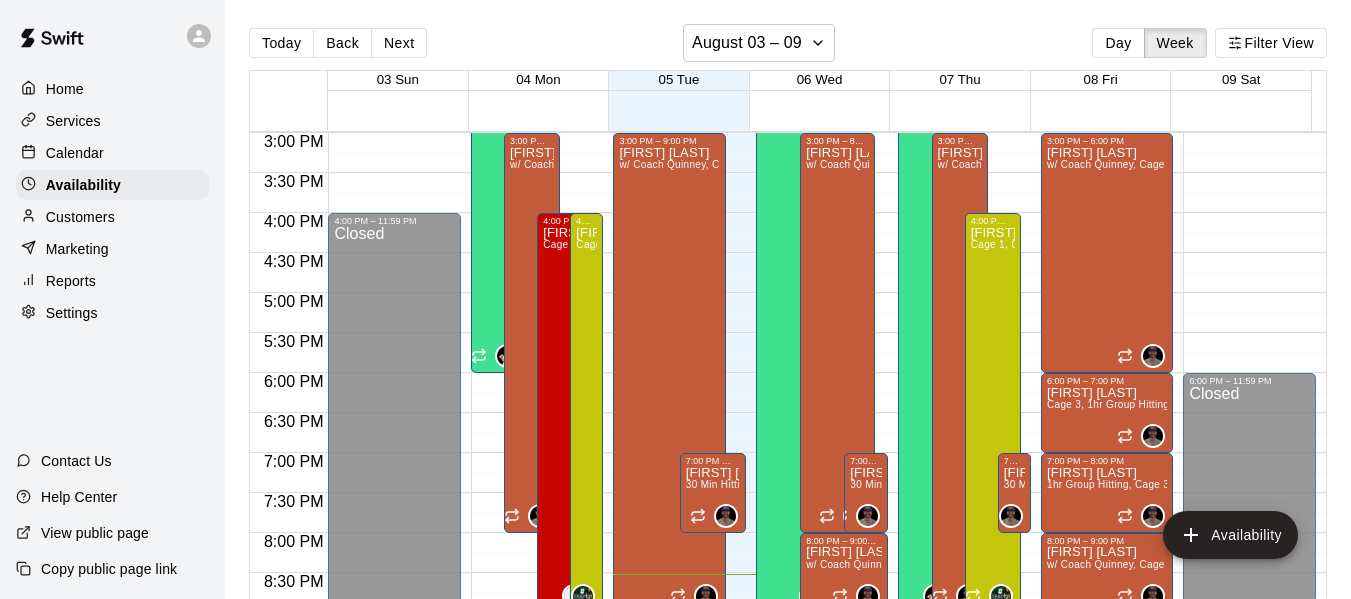 scroll, scrollTop: 1232, scrollLeft: 0, axis: vertical 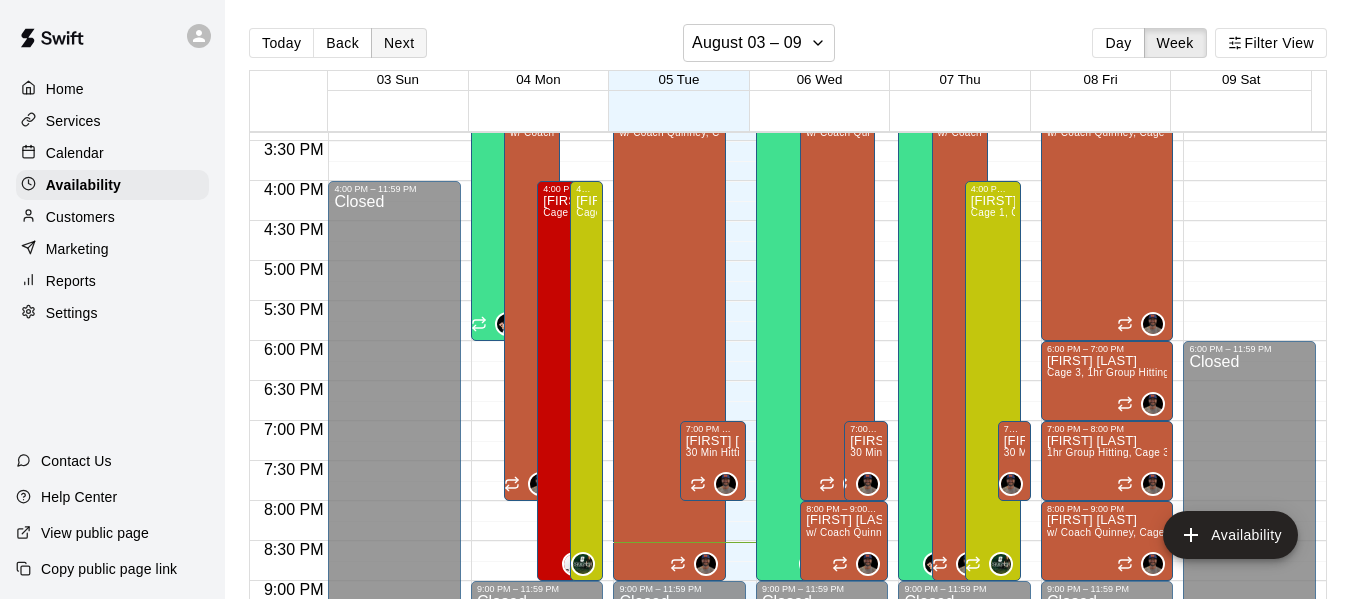click on "Next" at bounding box center (399, 43) 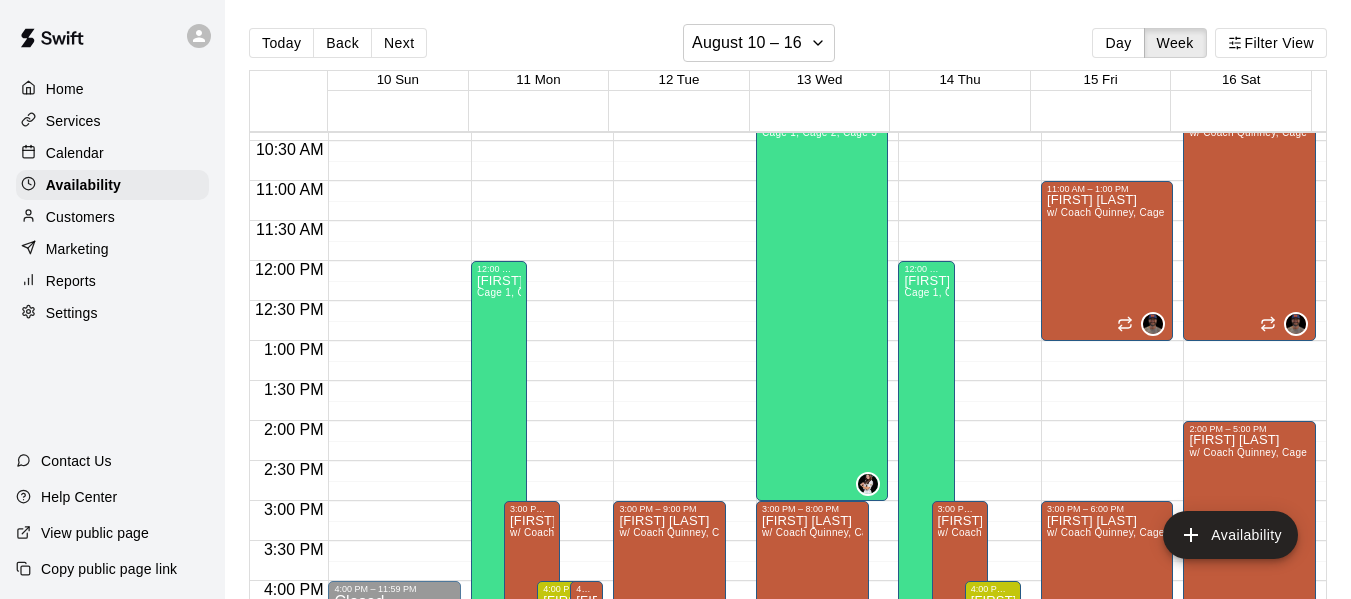 scroll, scrollTop: 799, scrollLeft: 0, axis: vertical 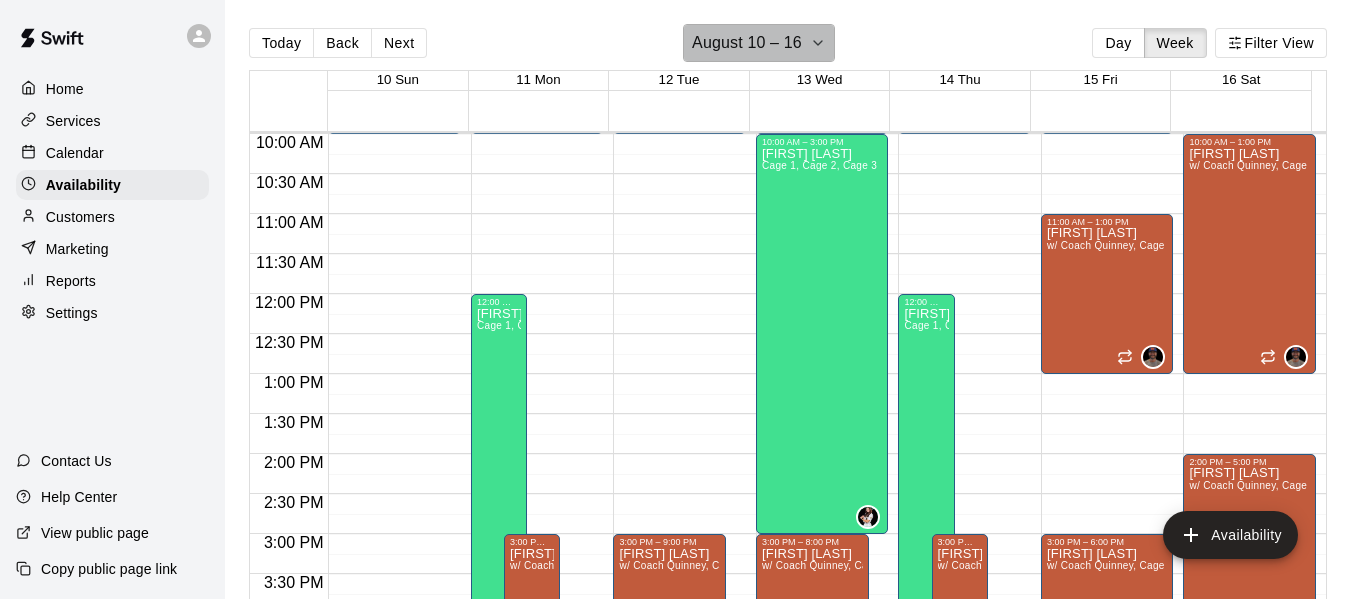 click on "August 10 – 16" at bounding box center [747, 43] 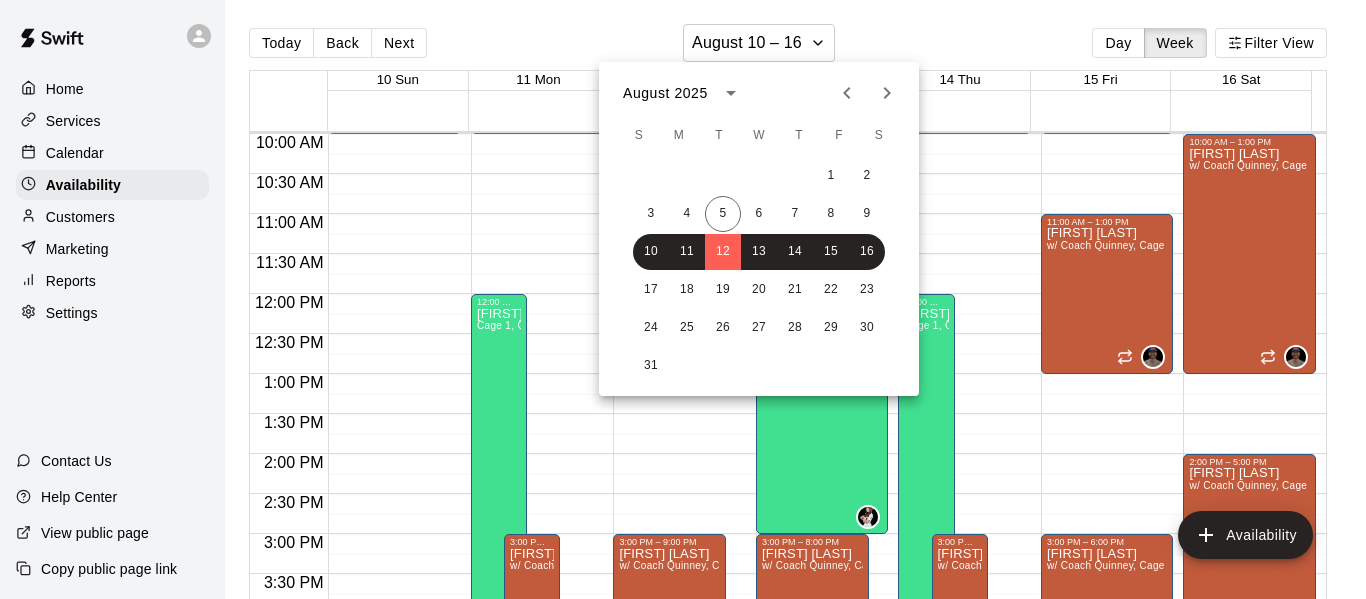 click at bounding box center (683, 299) 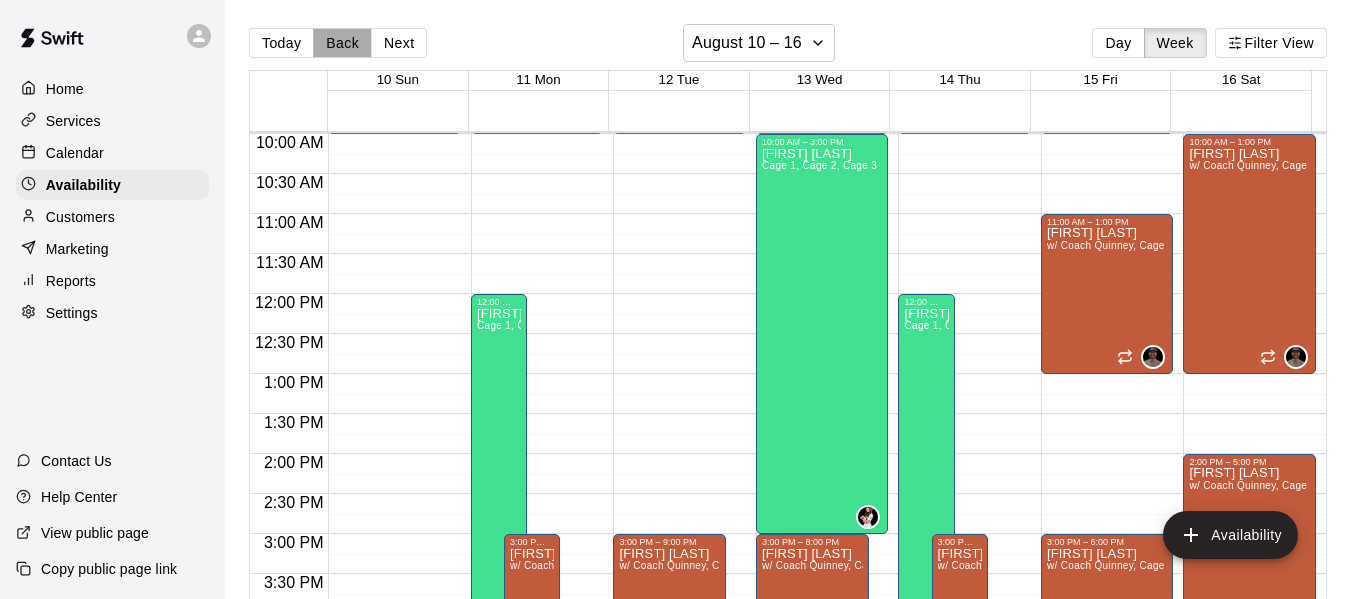 click on "Back" at bounding box center [342, 43] 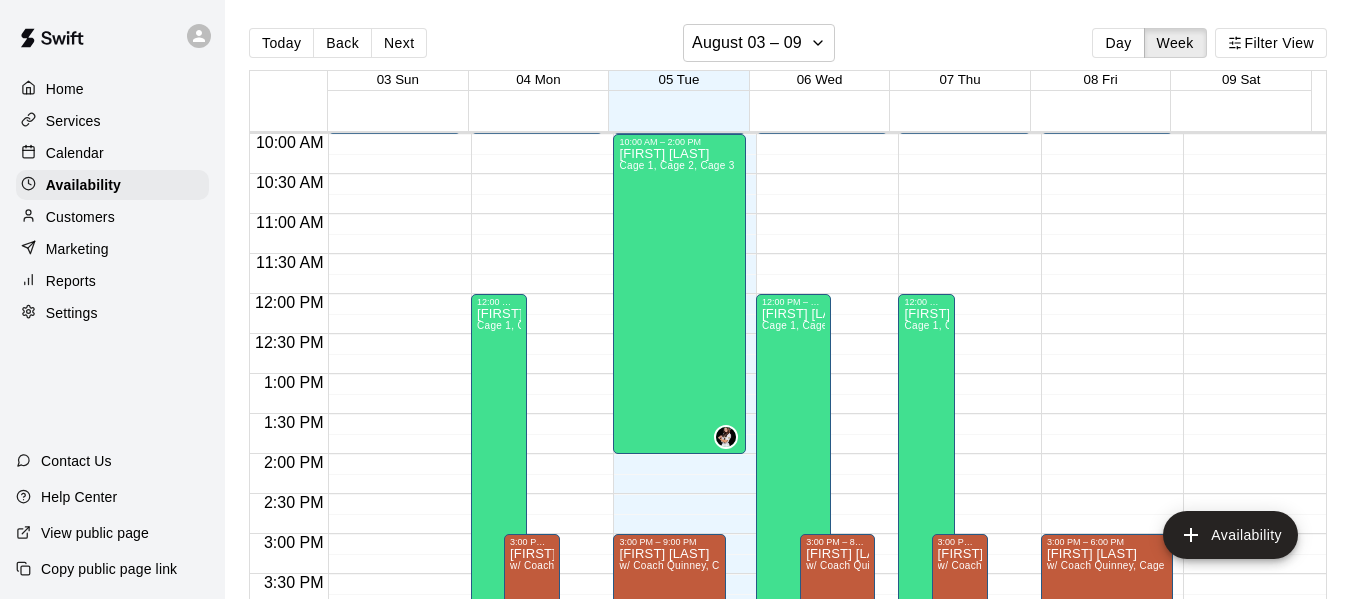 click on "Calendar" at bounding box center (112, 153) 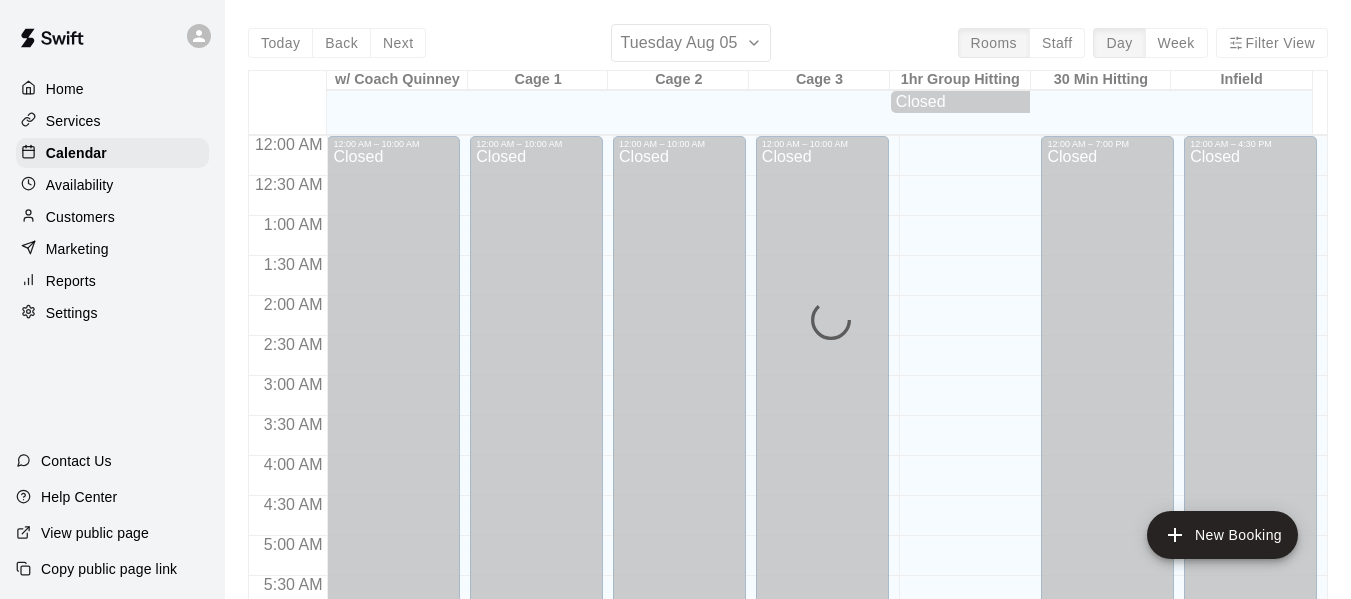 scroll, scrollTop: 1371, scrollLeft: 0, axis: vertical 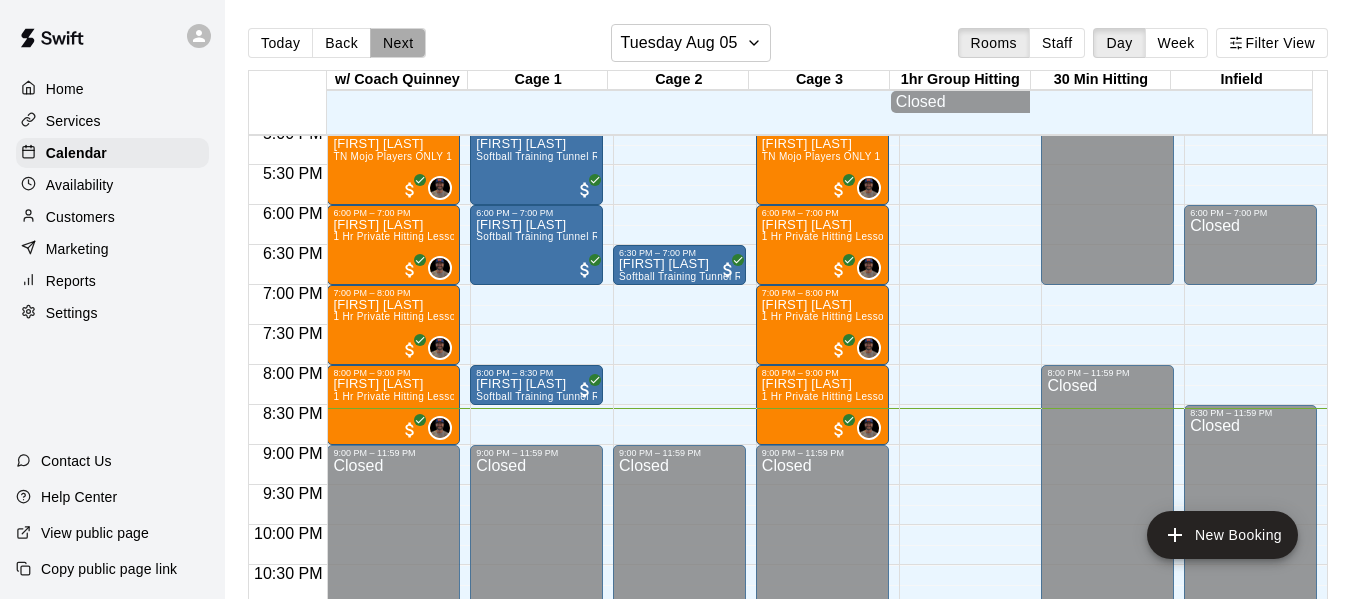 click on "Next" at bounding box center [398, 43] 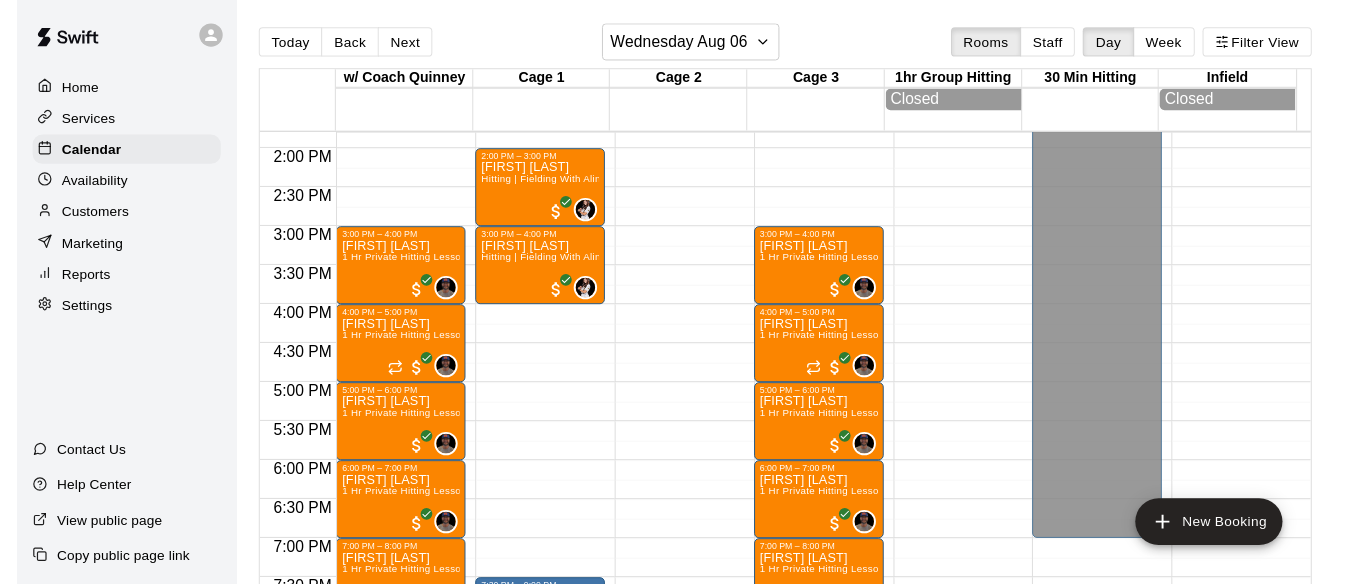 scroll, scrollTop: 1138, scrollLeft: 0, axis: vertical 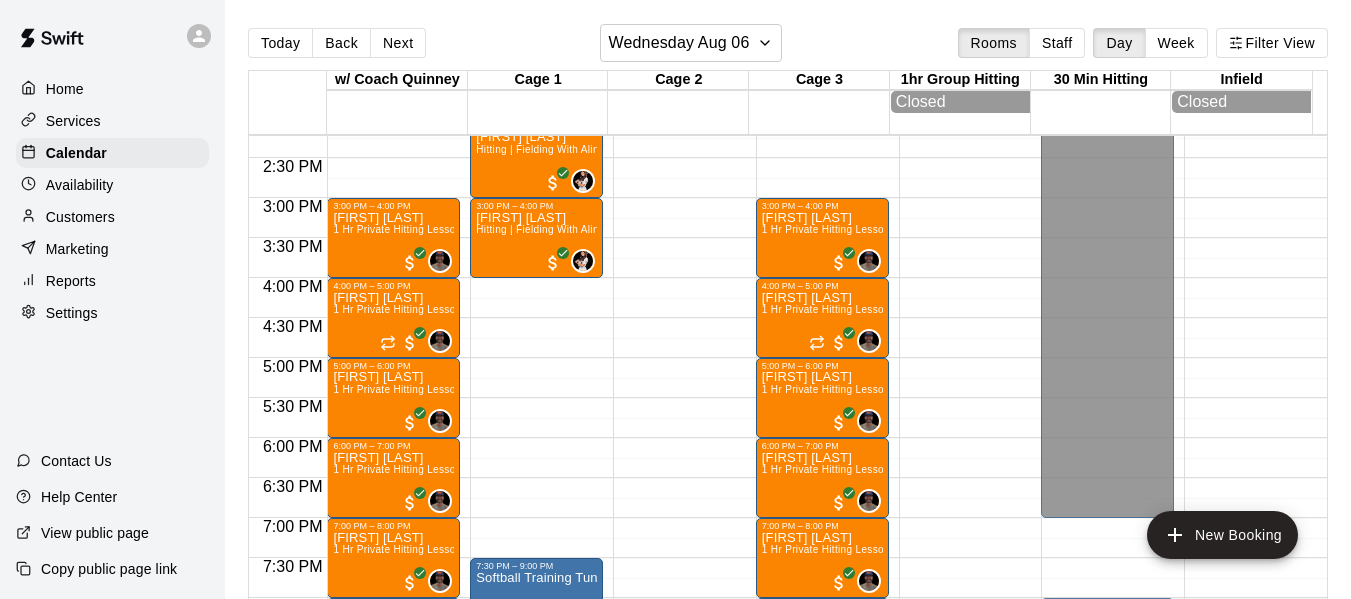 click on "12:00 AM – 10:00 AM Closed 2:00 PM – 3:00 PM [FIRST] [LAST] Hitting | Fielding With [FIRST] [LAST] UNC Softball Outfielder 0 3:00 PM – 4:00 PM [FIRST] [LAST] Hitting | Fielding With [FIRST] [LAST] UNC Softball Outfielder 0 7:30 PM – 9:00 PM Softball Training Tunnel Rental 0 9:00 PM – 11:59 PM Closed" at bounding box center [536, -42] 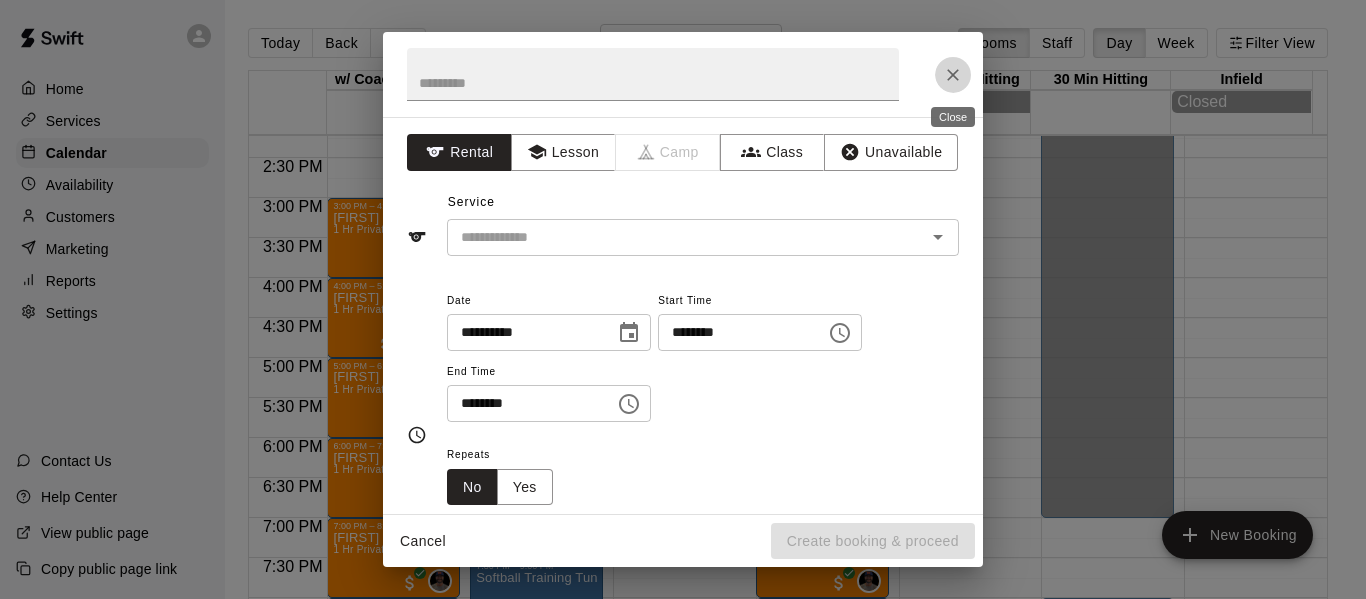 click 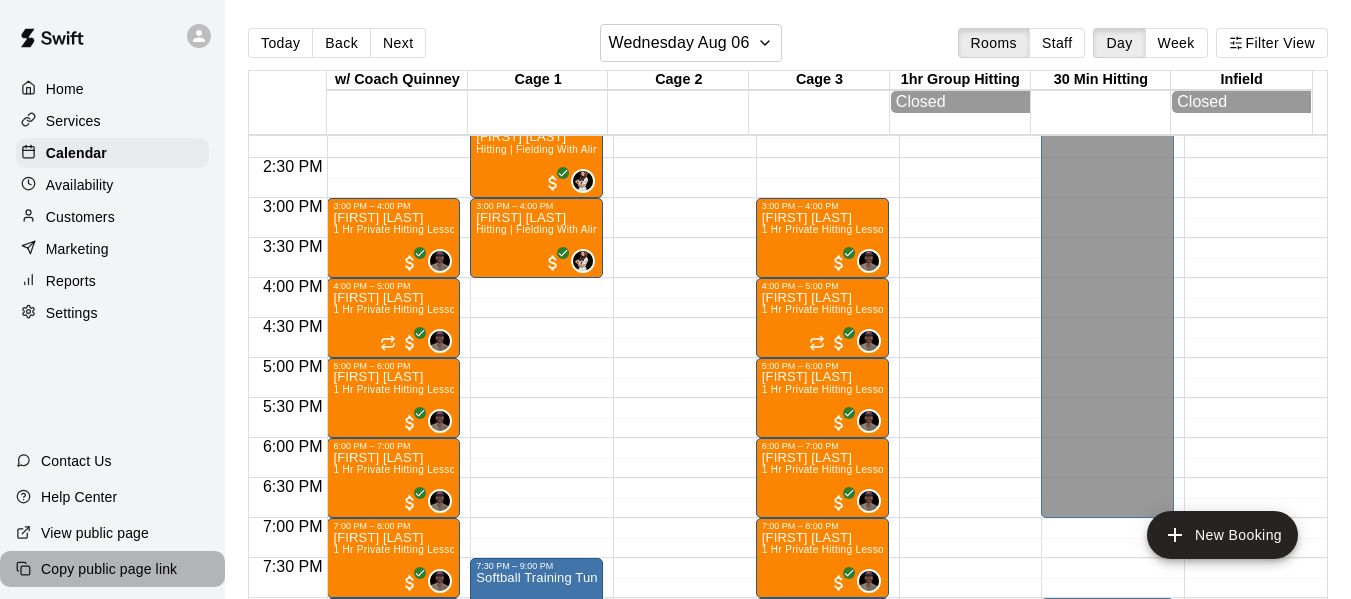 click on "Copy public page link" at bounding box center (109, 569) 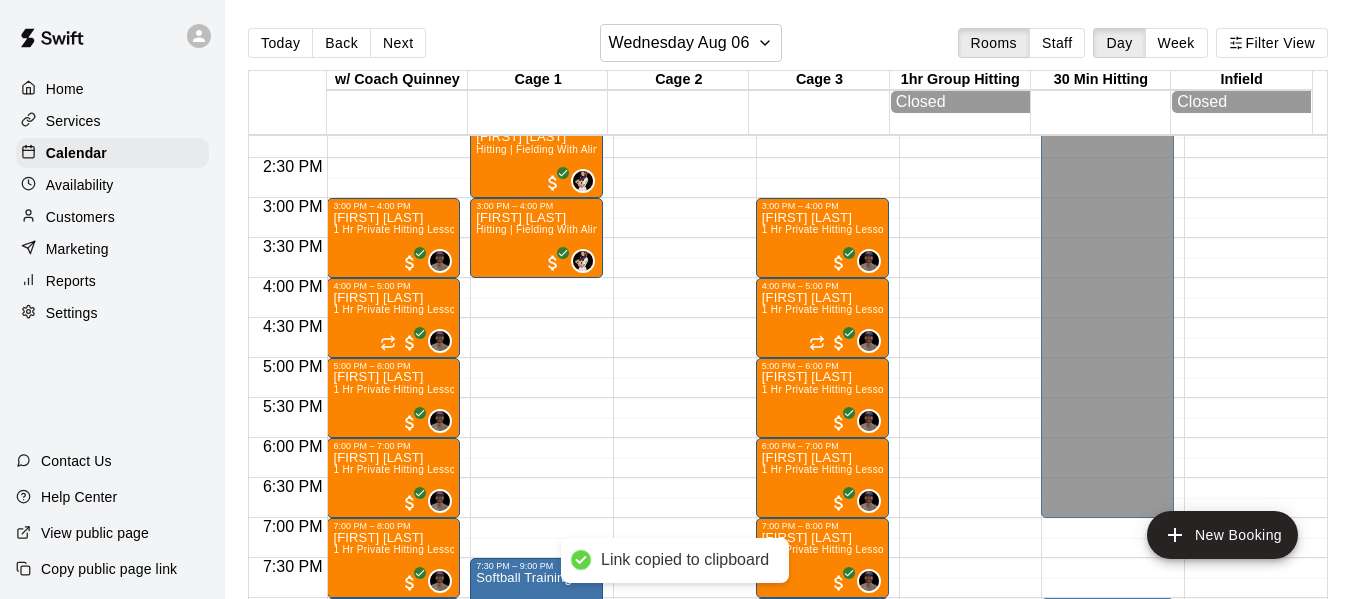 click on "View public page" at bounding box center (95, 533) 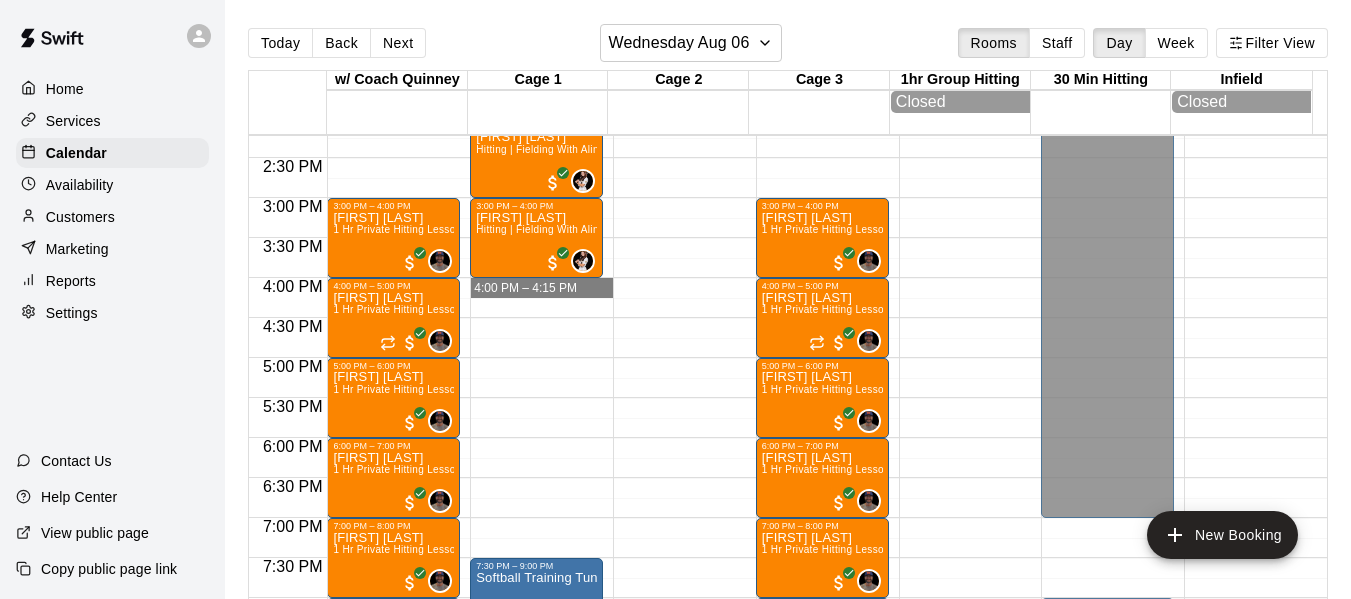 drag, startPoint x: 511, startPoint y: 291, endPoint x: 633, endPoint y: 296, distance: 122.10242 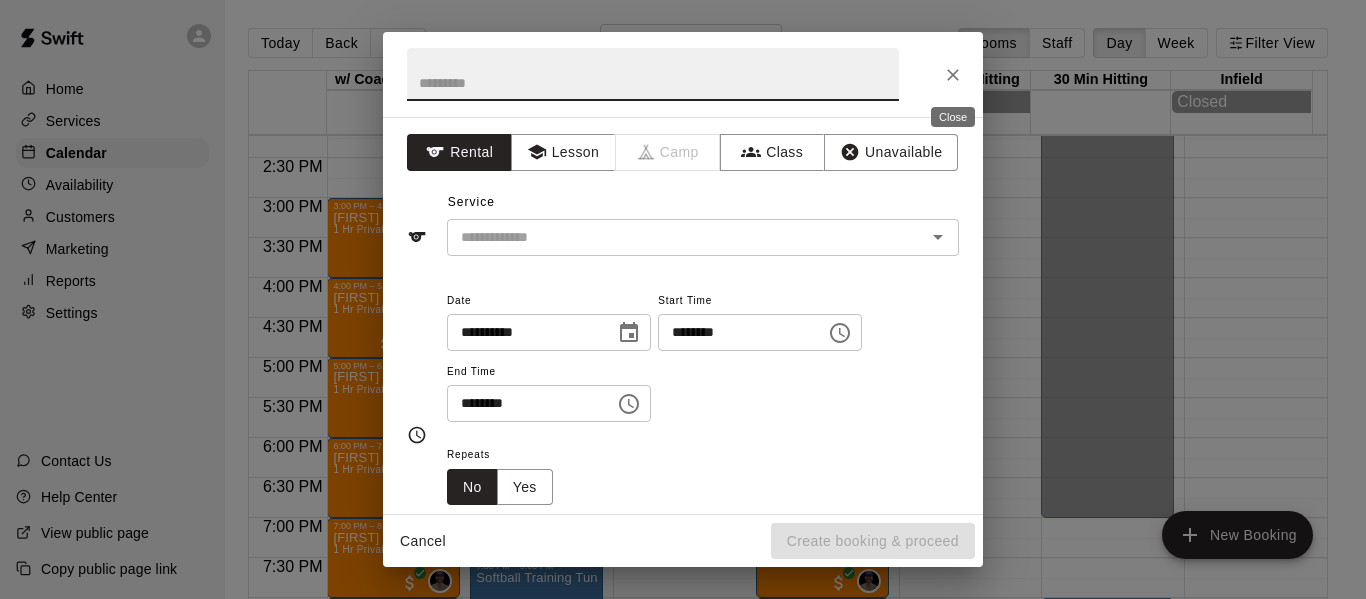 click 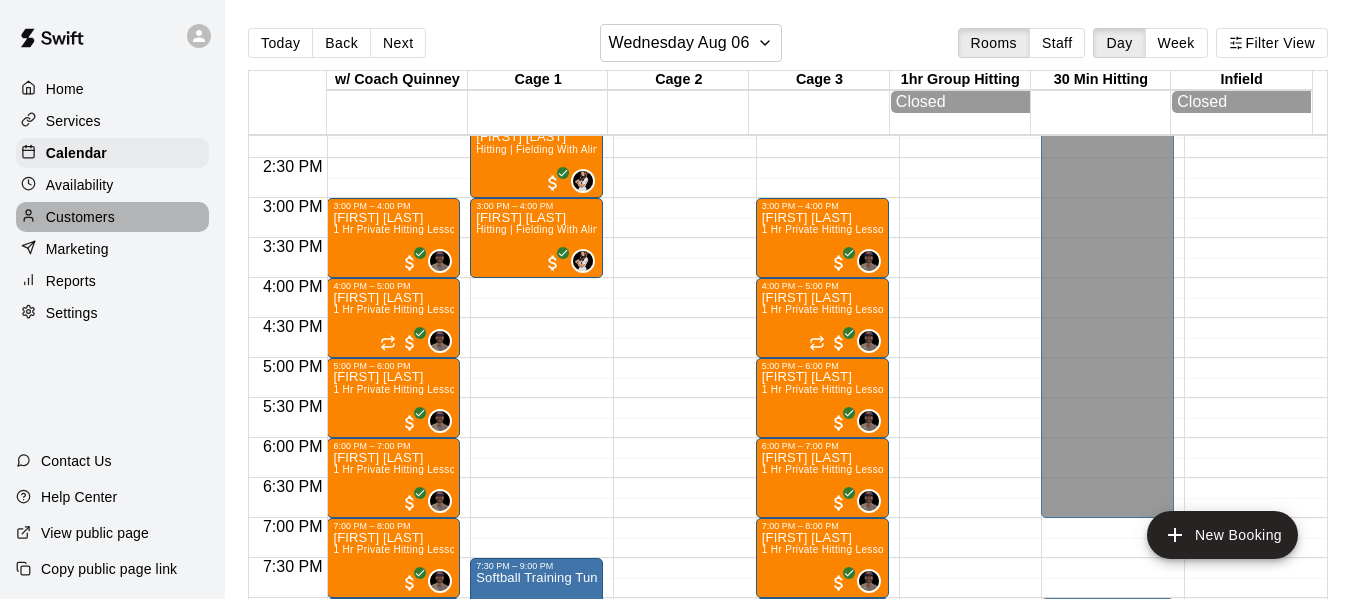 click on "Customers" at bounding box center (80, 217) 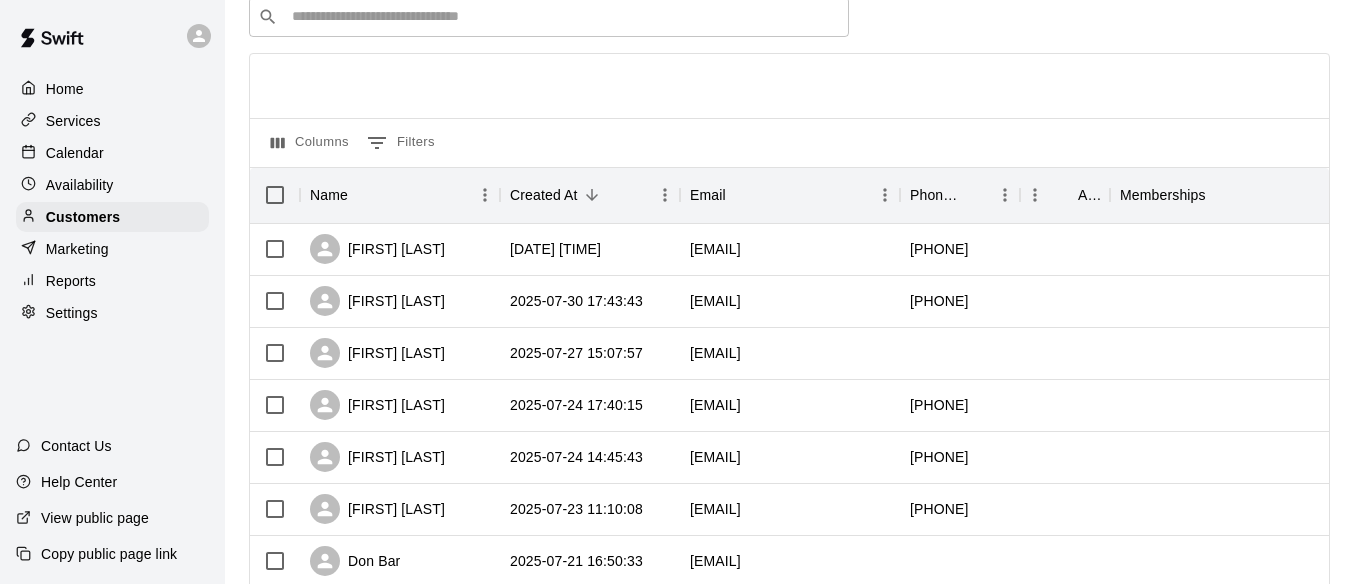 scroll, scrollTop: 100, scrollLeft: 0, axis: vertical 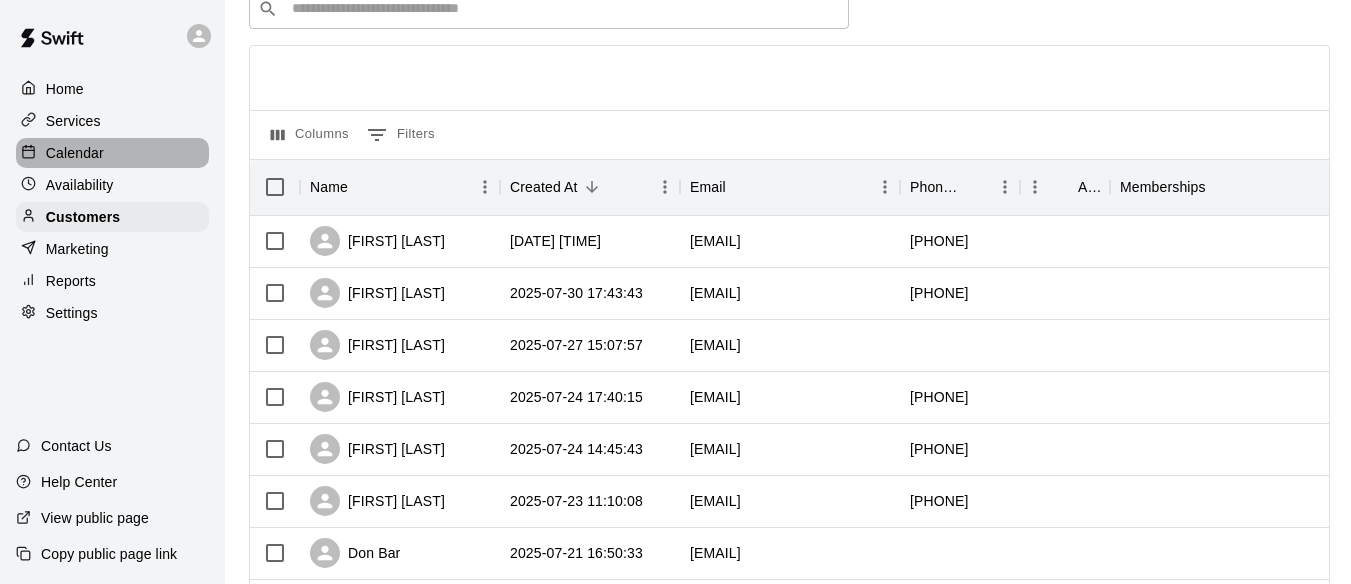 click on "Calendar" at bounding box center [75, 153] 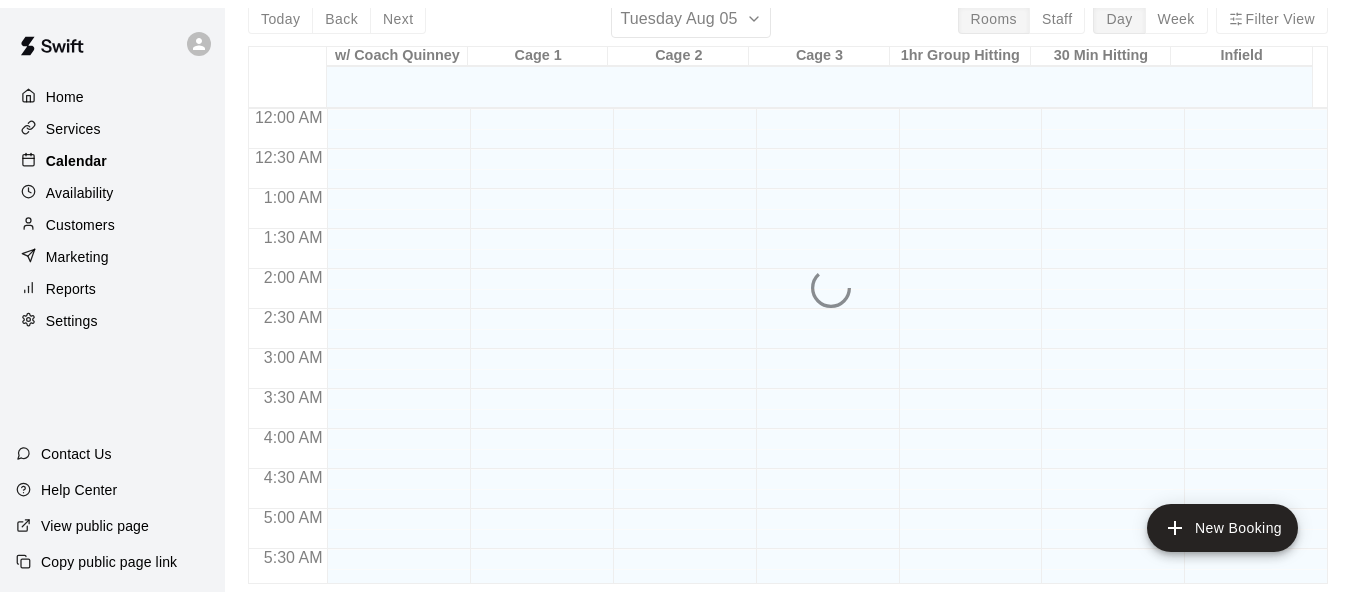 scroll, scrollTop: 0, scrollLeft: 0, axis: both 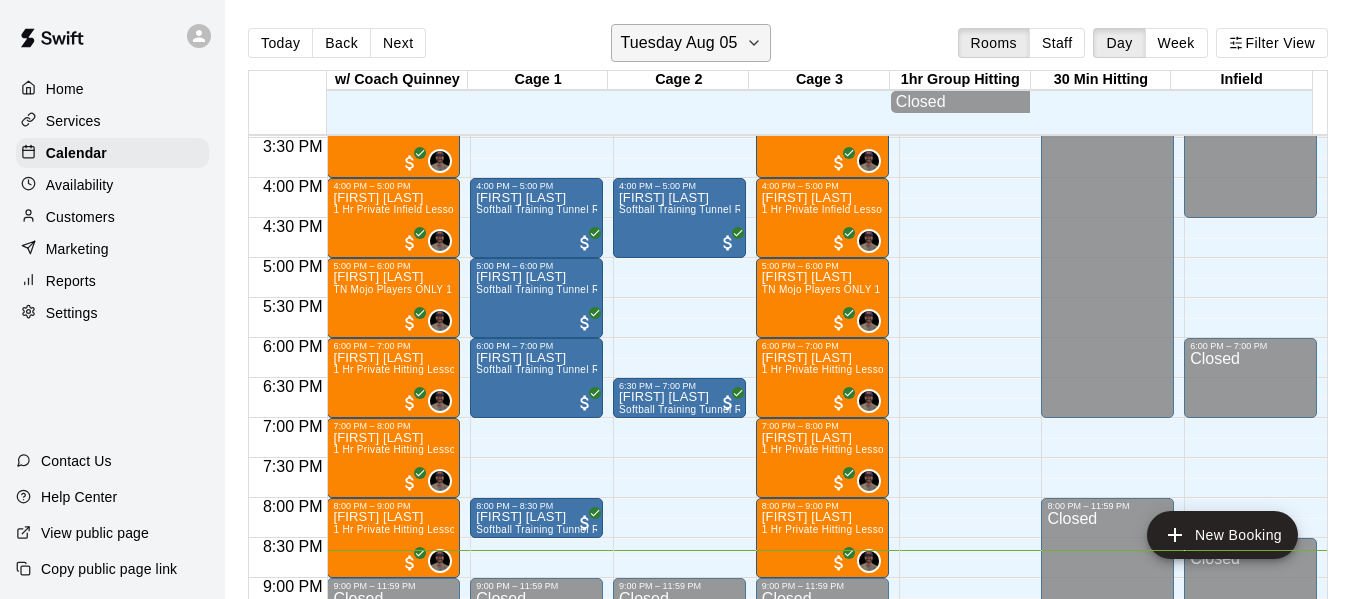 click on "Tuesday Aug 05" at bounding box center (690, 43) 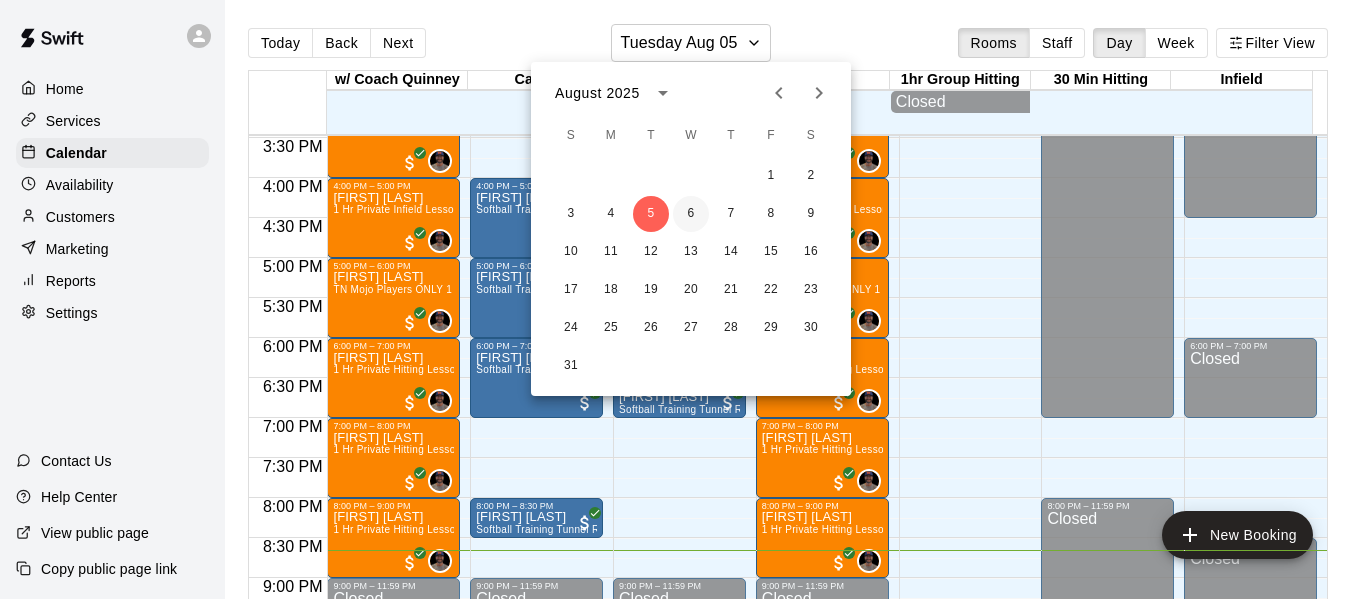 click on "6" at bounding box center (691, 214) 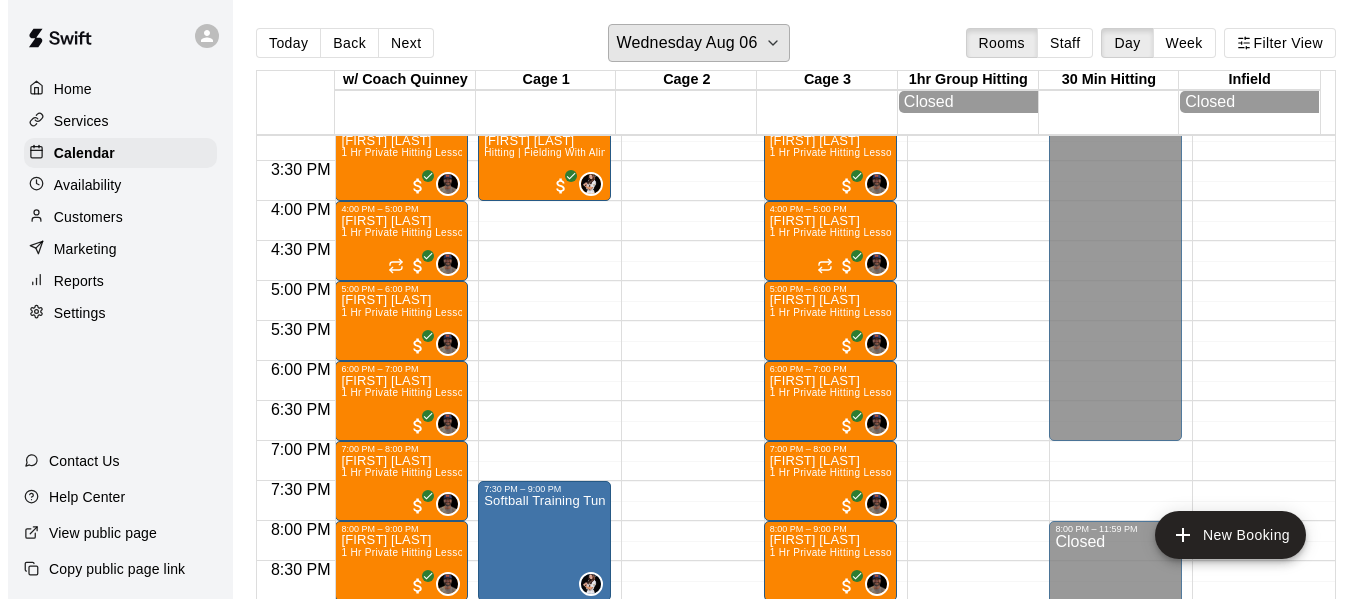 scroll, scrollTop: 1204, scrollLeft: 0, axis: vertical 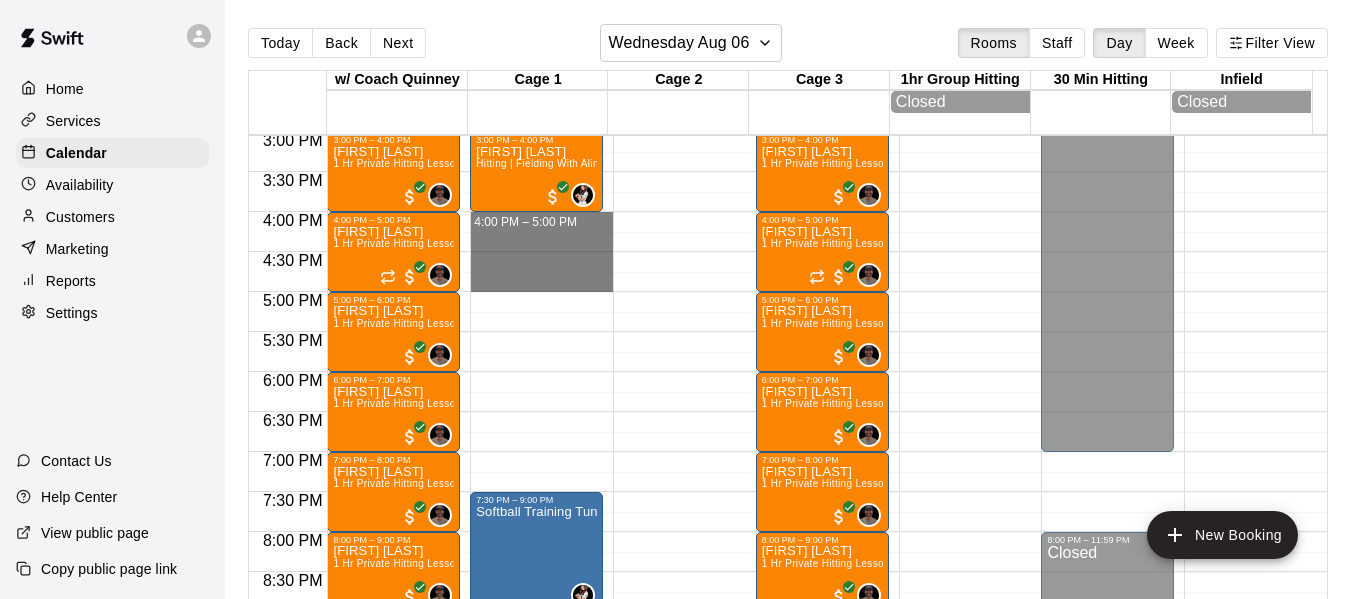drag, startPoint x: 520, startPoint y: 223, endPoint x: 518, endPoint y: 283, distance: 60.033325 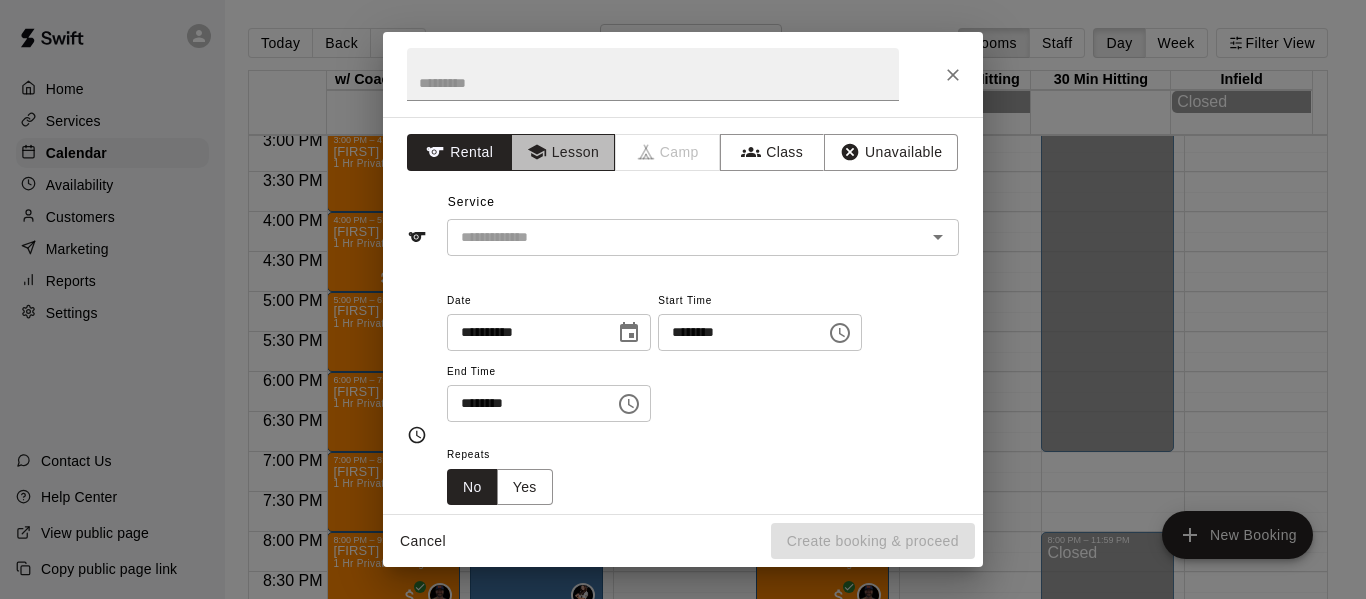 click on "Lesson" at bounding box center [563, 152] 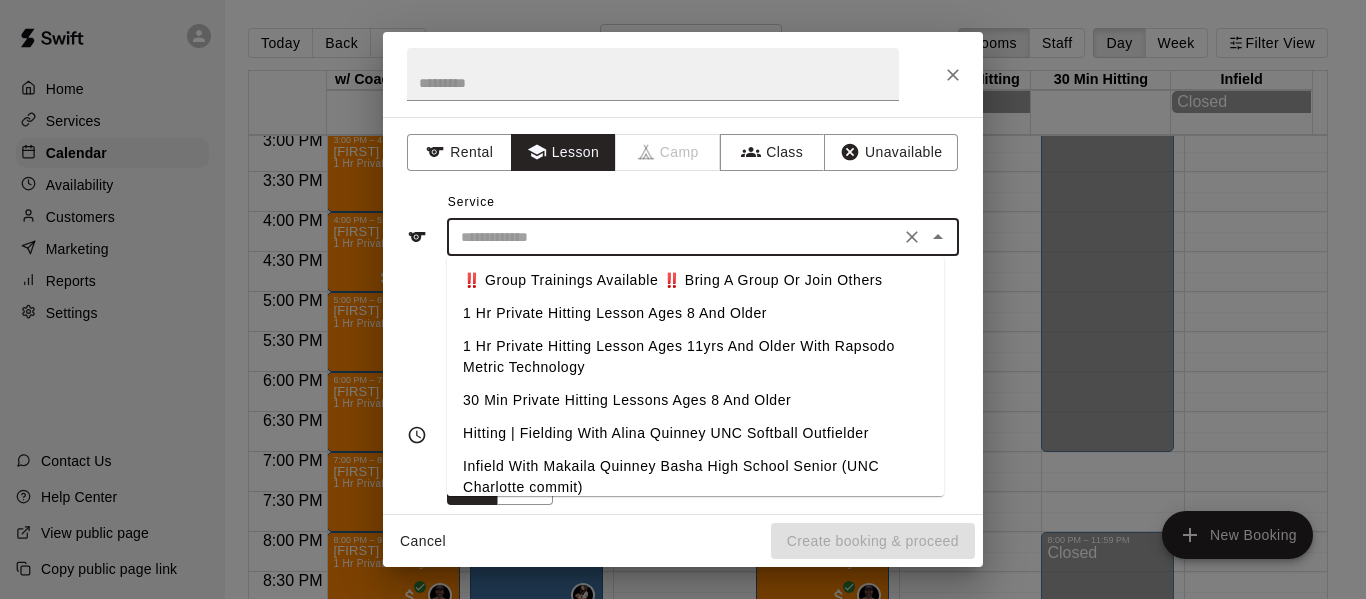 click at bounding box center (673, 237) 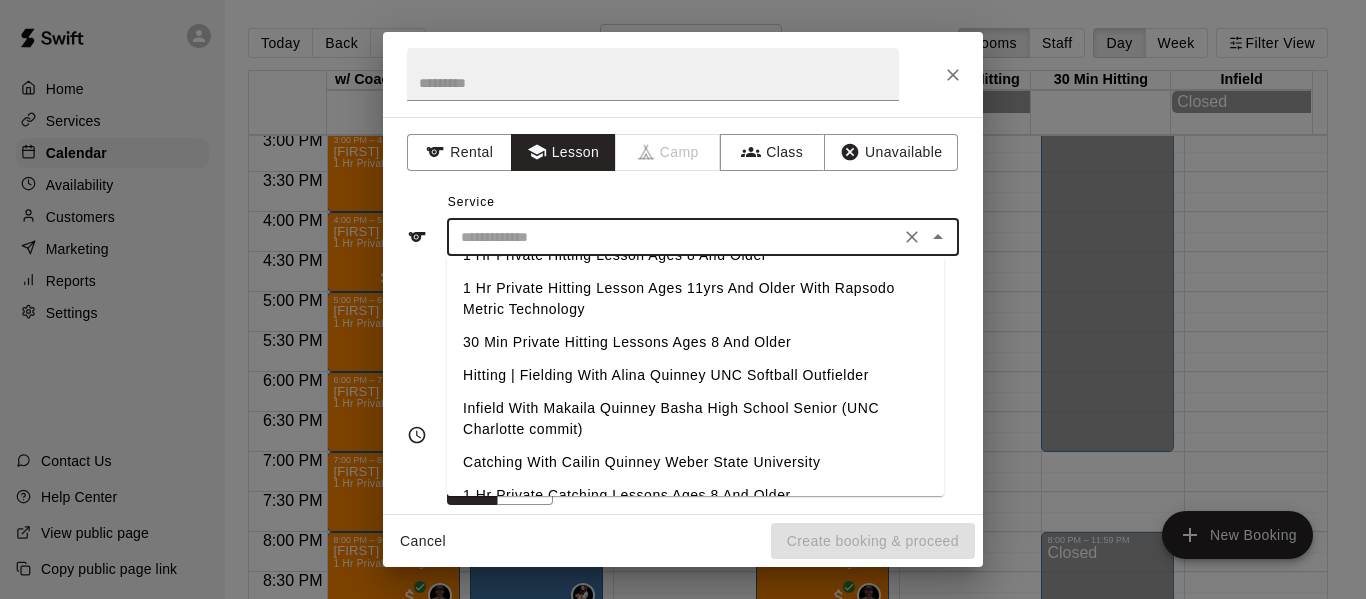 scroll, scrollTop: 67, scrollLeft: 0, axis: vertical 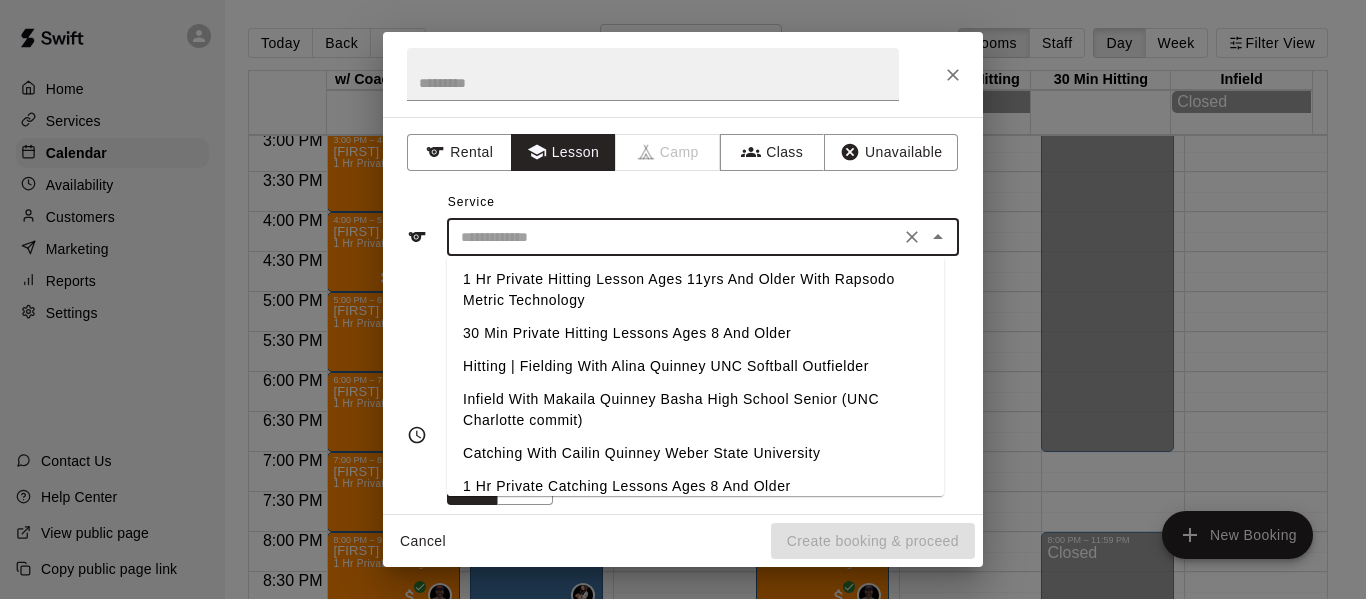 click on "Hitting | Fielding With Alina Quinney UNC Softball Outfielder" at bounding box center (695, 366) 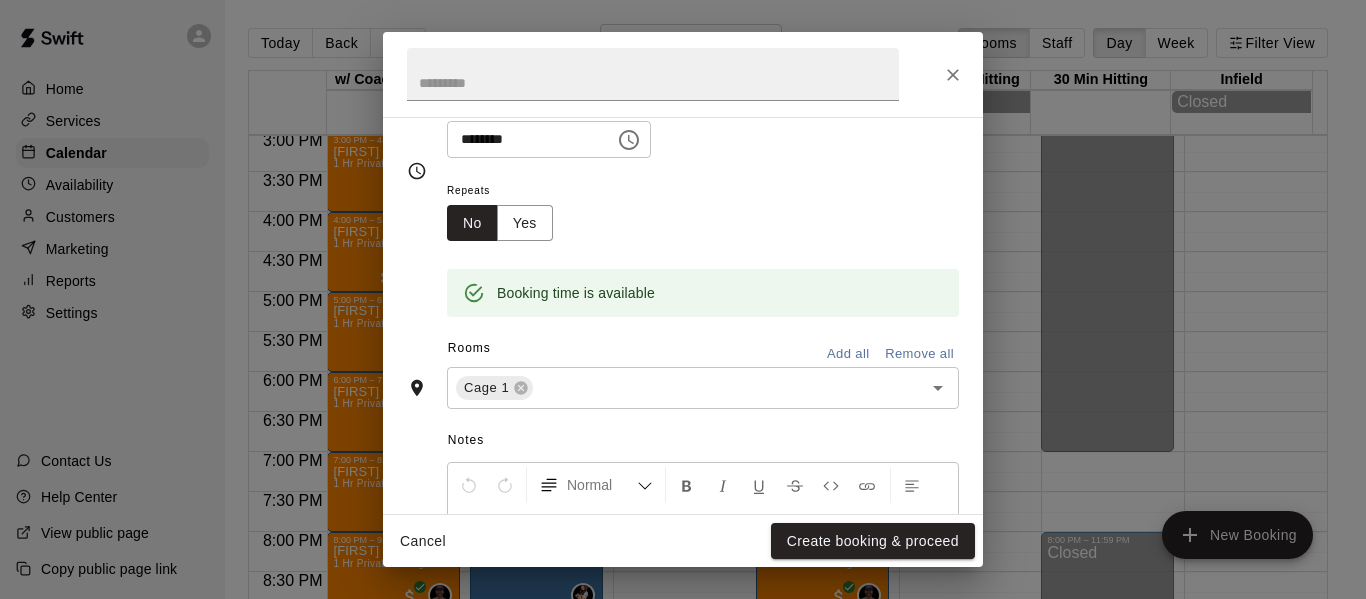 scroll, scrollTop: 267, scrollLeft: 0, axis: vertical 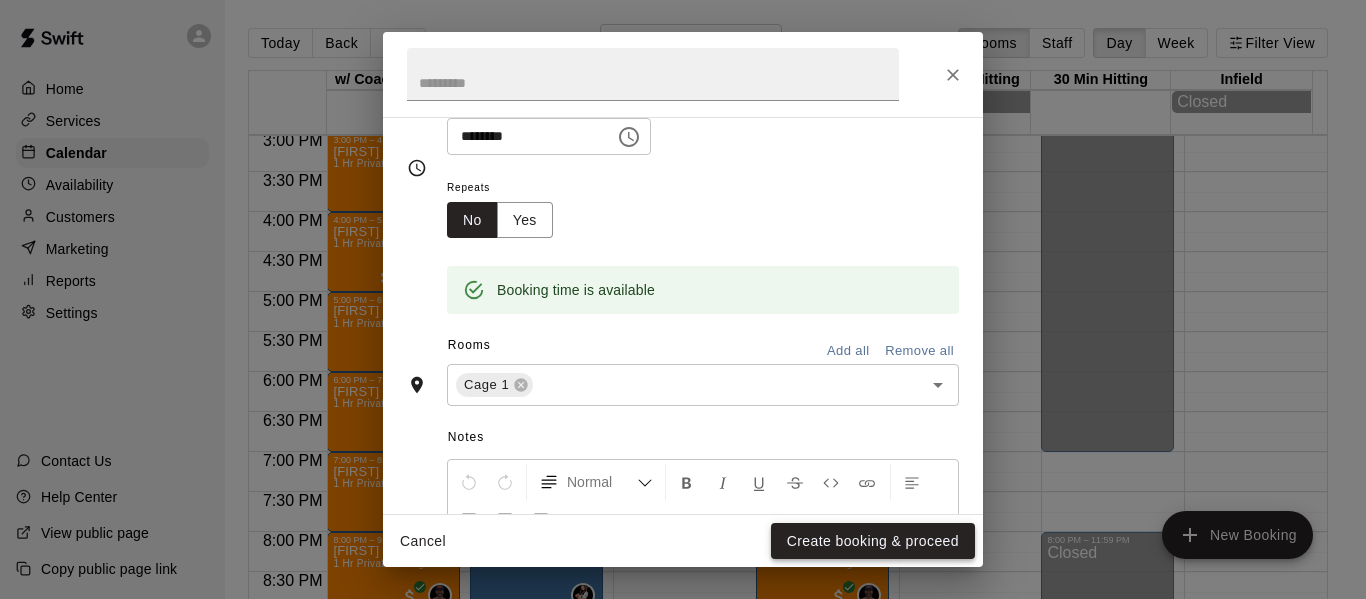 click on "Create booking & proceed" at bounding box center [873, 541] 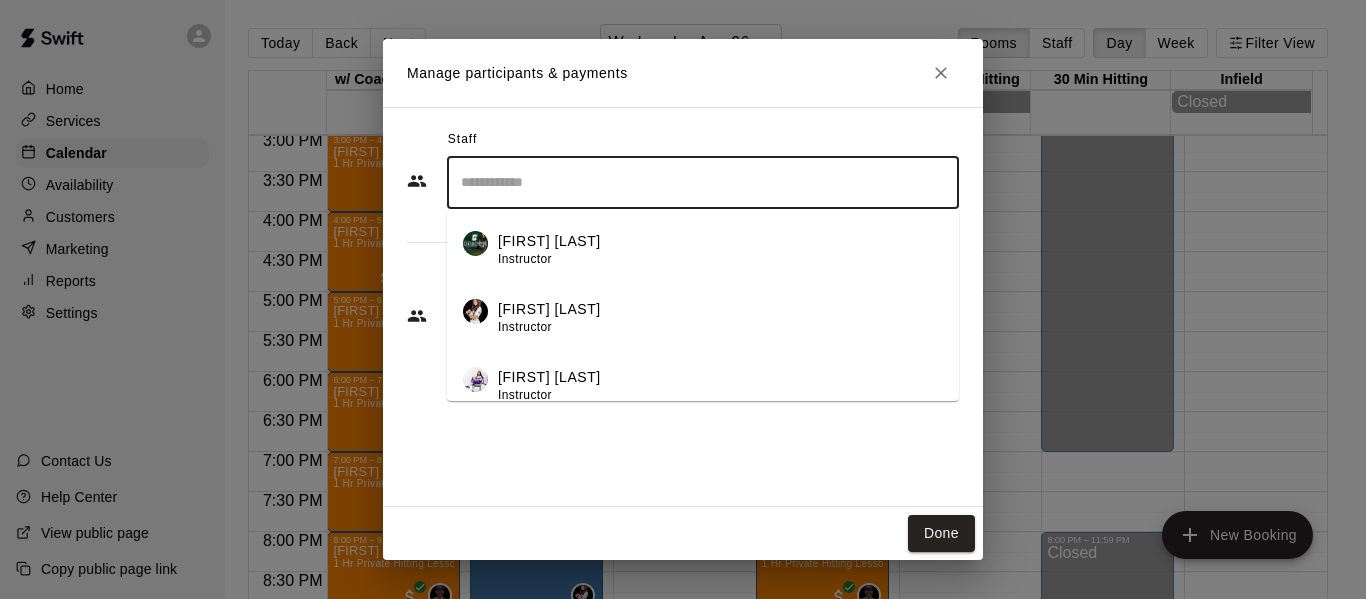 click at bounding box center (703, 182) 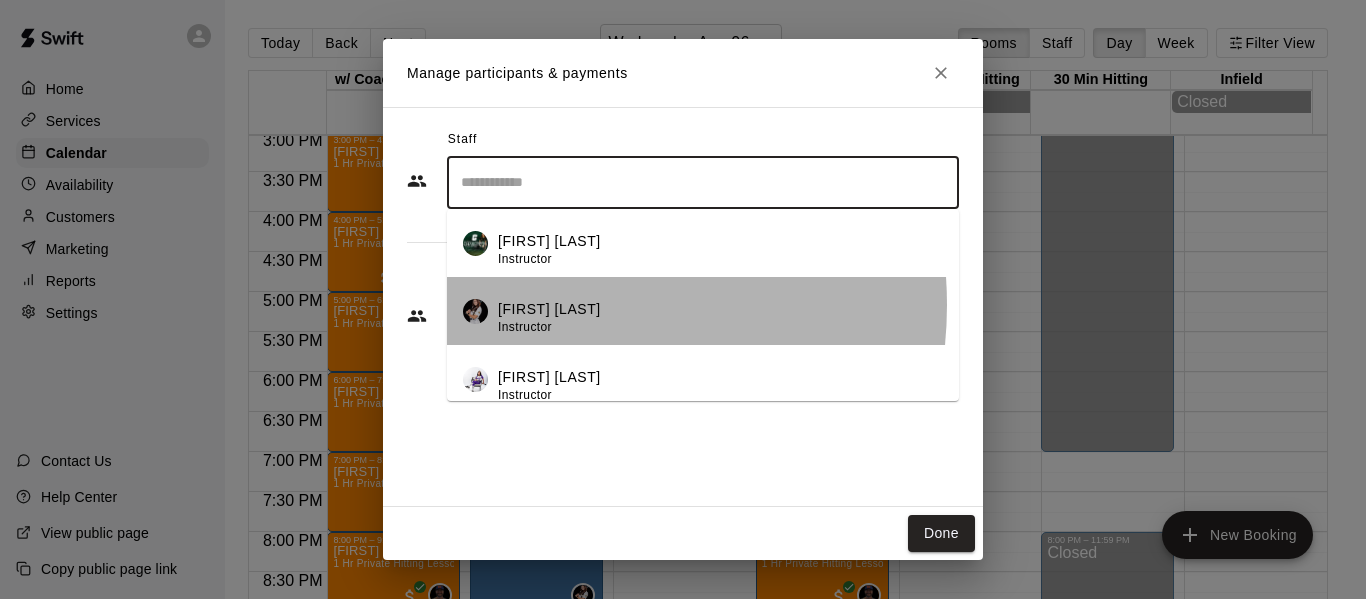 click on "[FIRST] [LAST]" at bounding box center (549, 309) 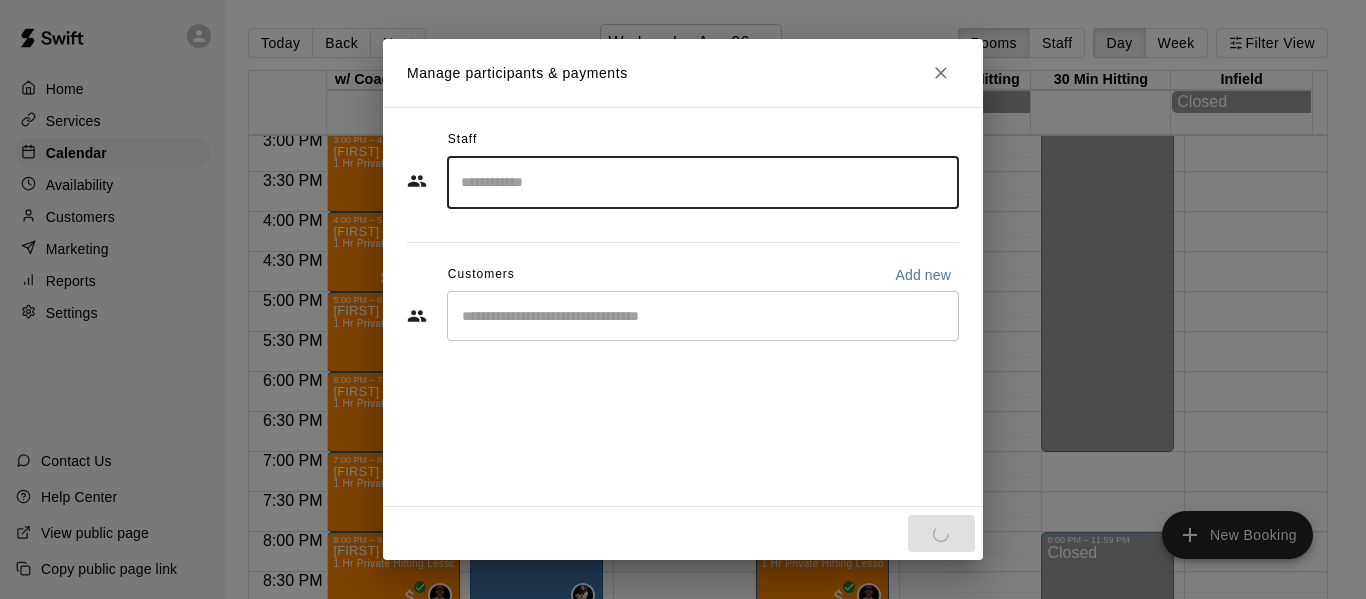 click at bounding box center (703, 316) 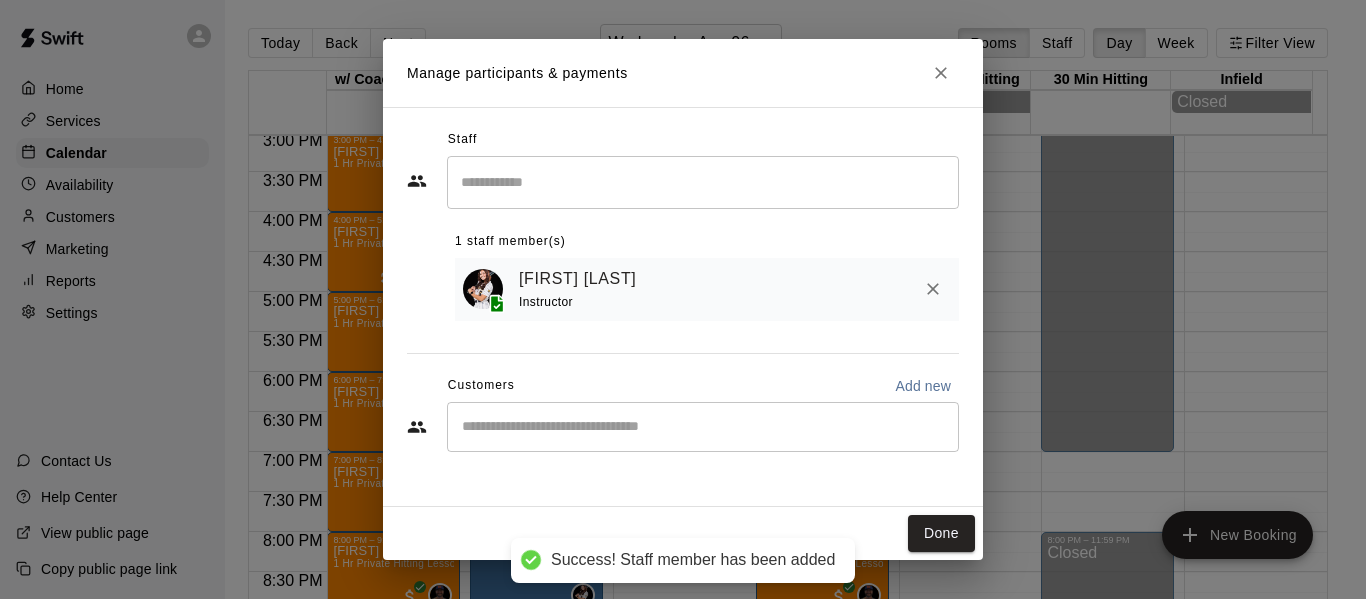 click on "Staff ​ 1   staff member(s) [FIRST] [LAST] Instructor Customers Add new ​" at bounding box center (683, 297) 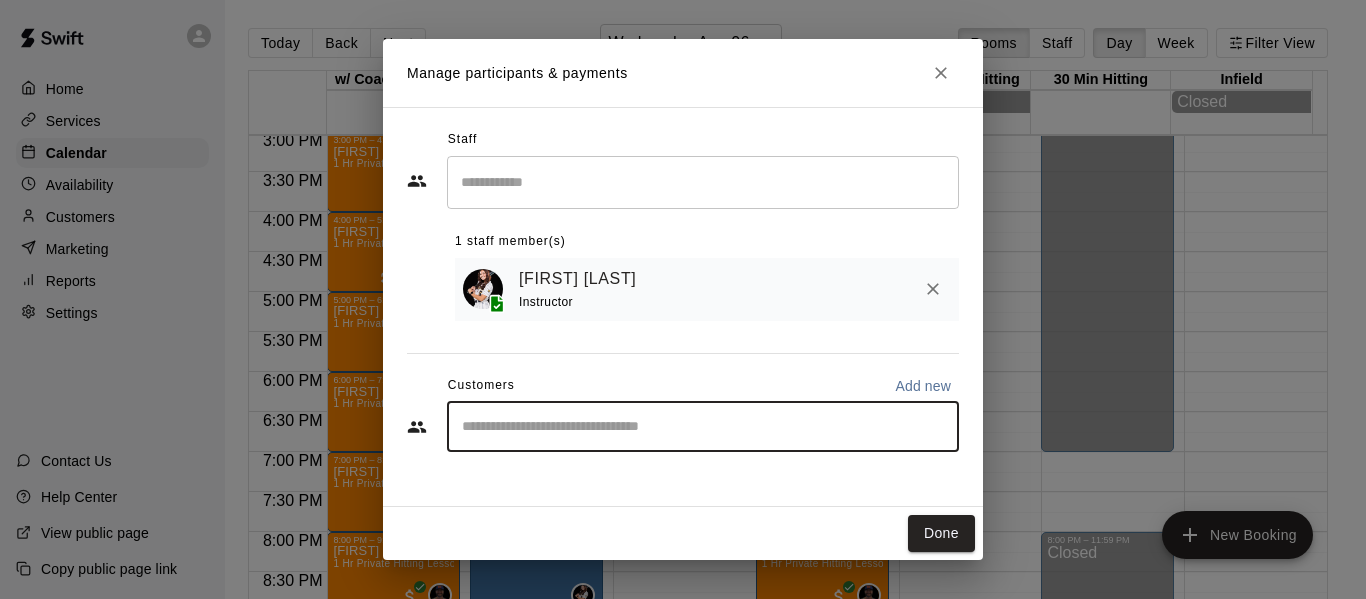 click at bounding box center (703, 427) 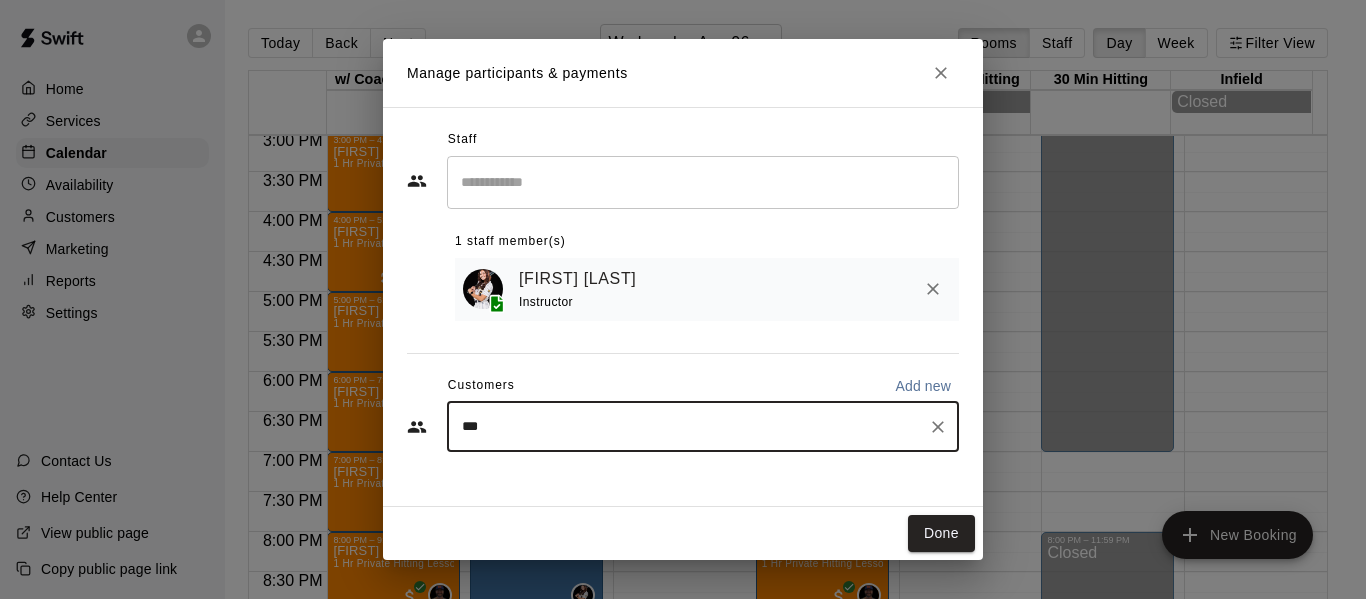 type on "****" 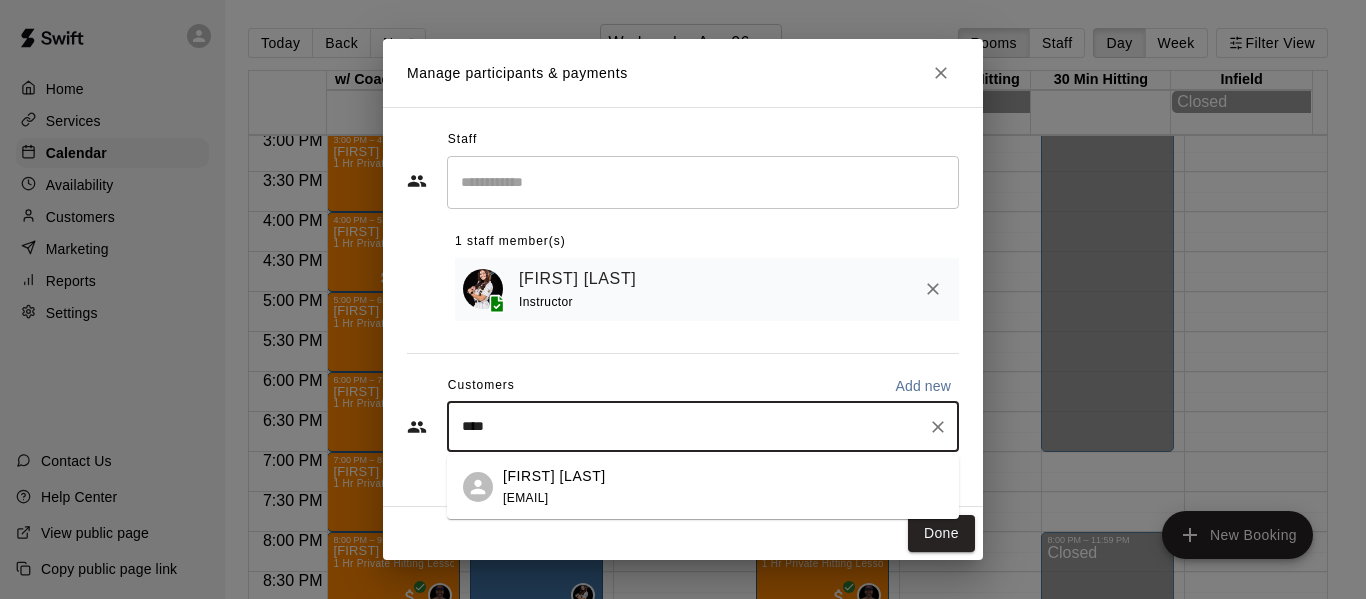 click on "[FIRST] [LAST]" at bounding box center [554, 476] 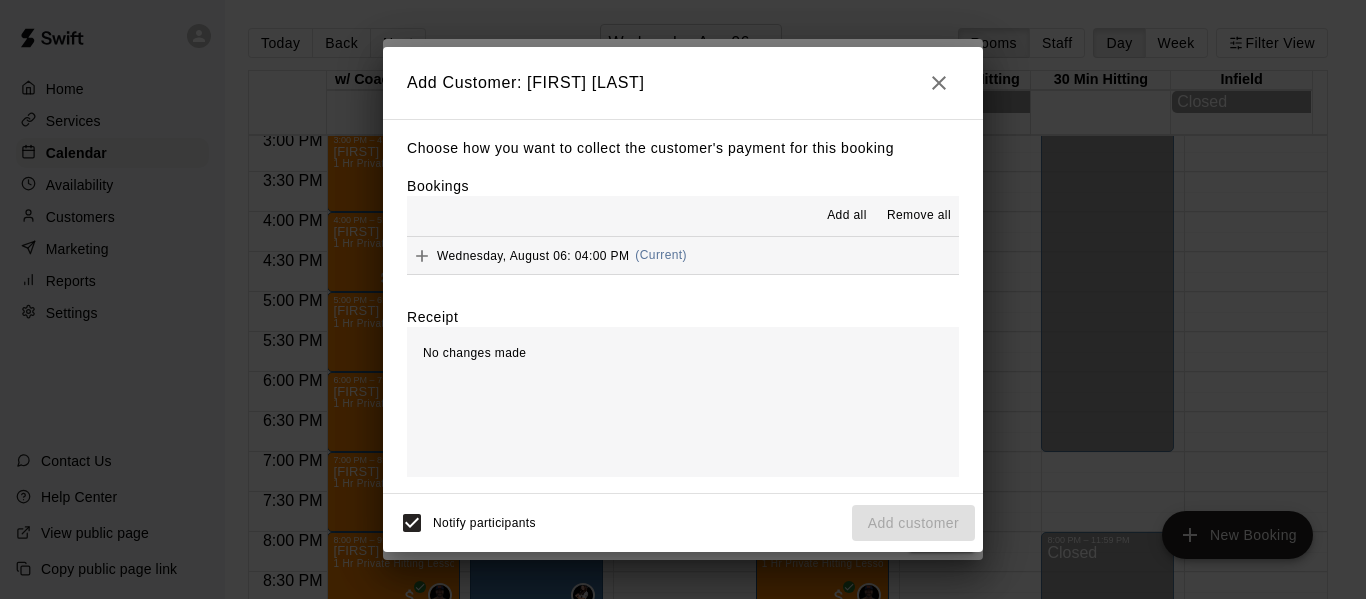 click on "Wednesday, August 06: 04:00 PM (Current)" at bounding box center (683, 255) 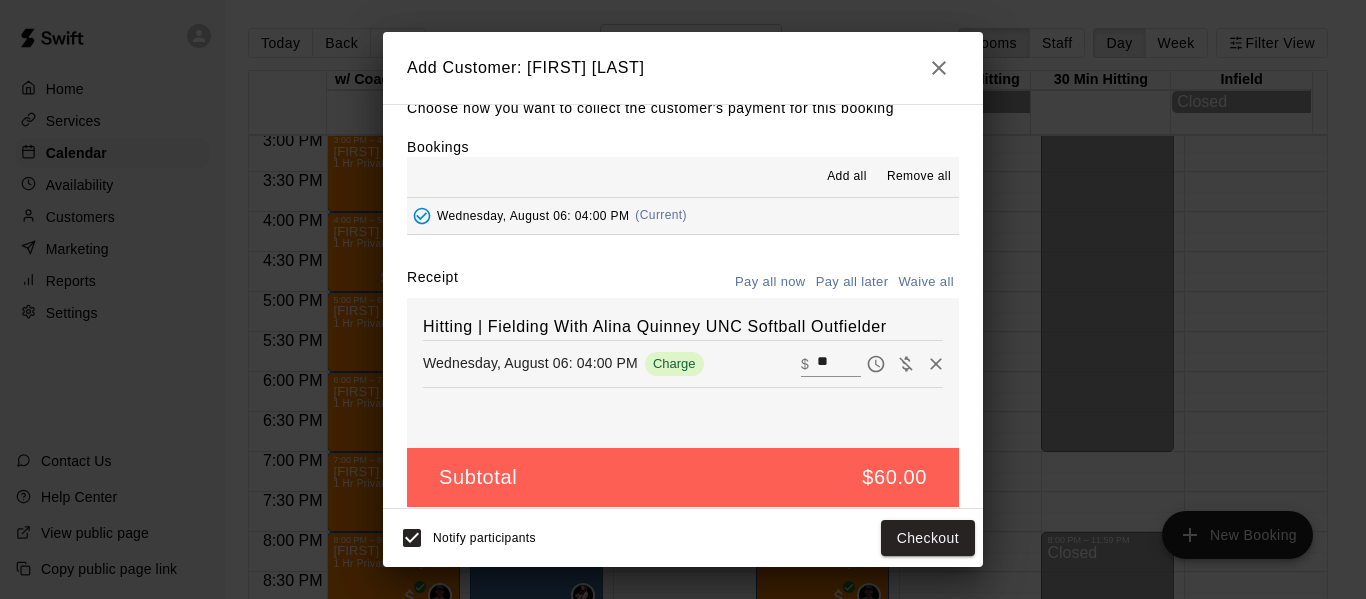 scroll, scrollTop: 42, scrollLeft: 0, axis: vertical 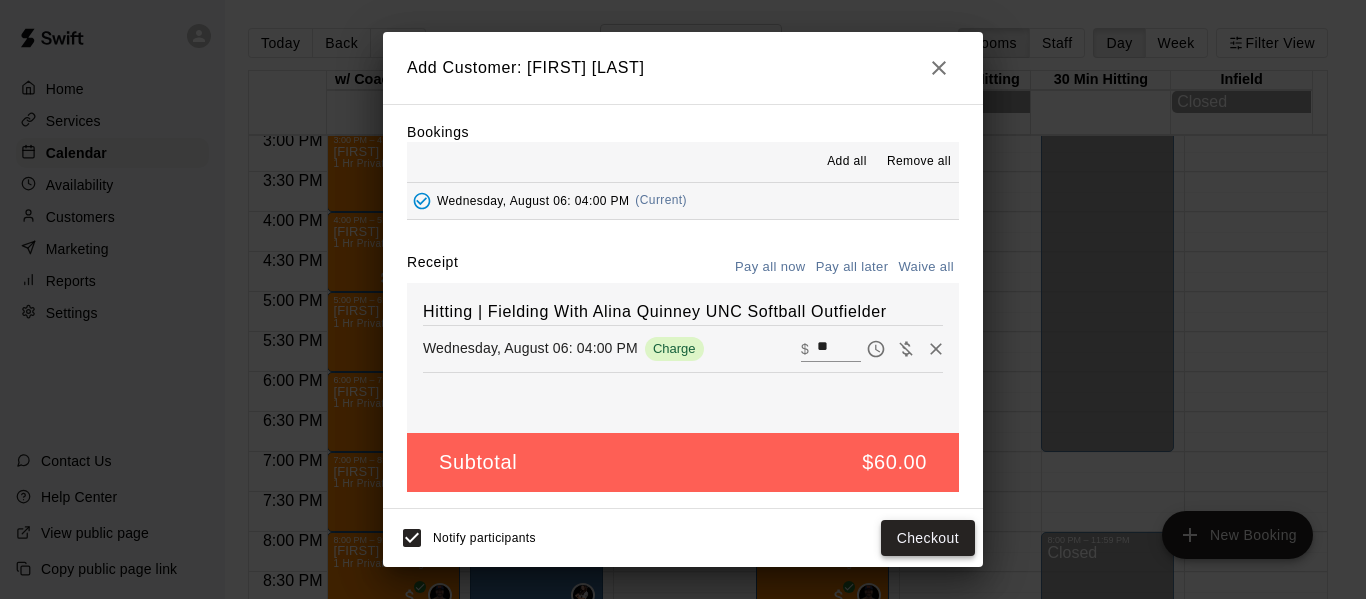 click on "Checkout" at bounding box center [928, 538] 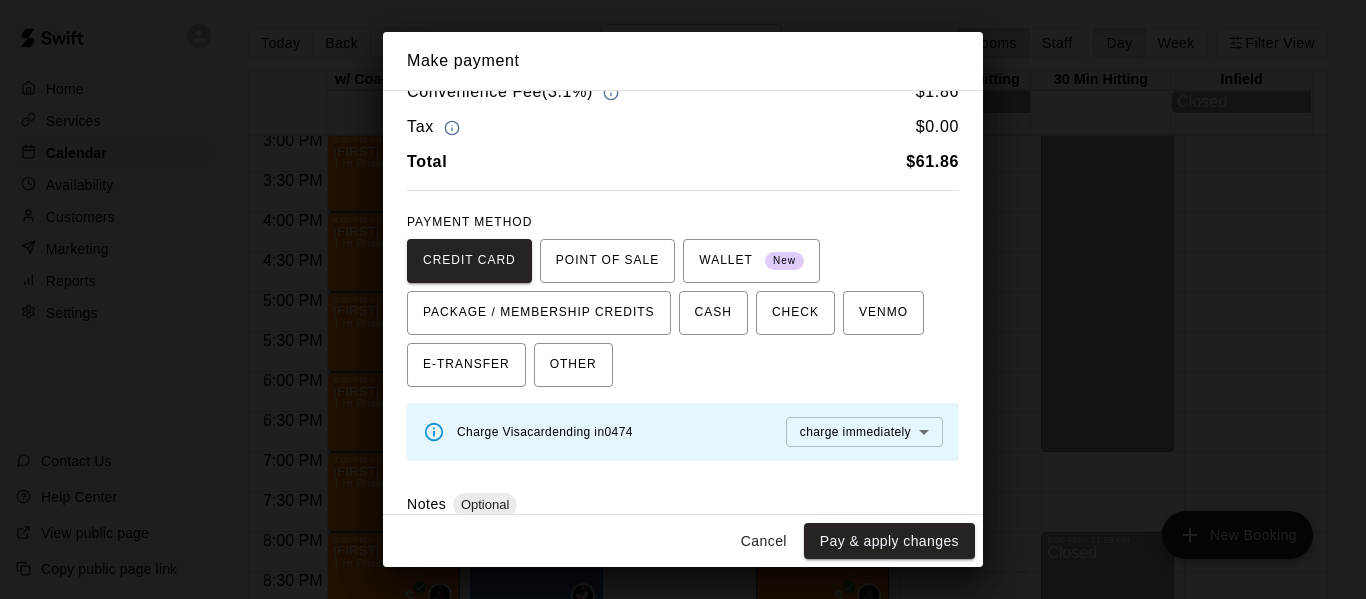 scroll, scrollTop: 67, scrollLeft: 0, axis: vertical 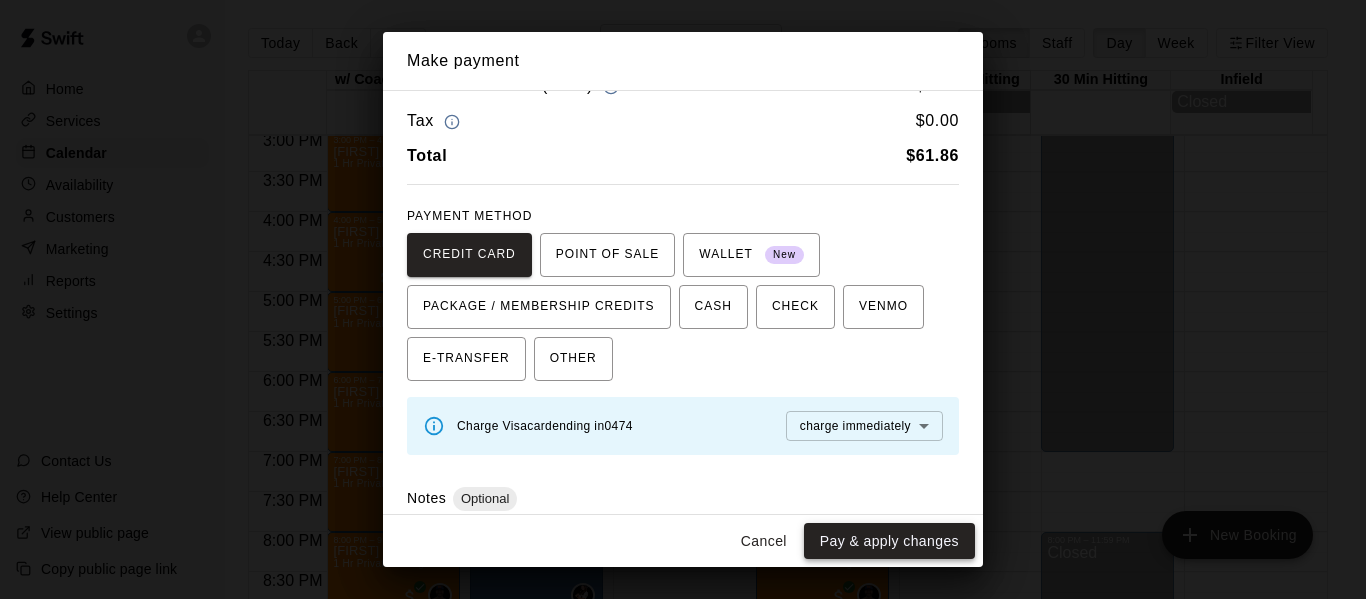 click on "Pay & apply changes" at bounding box center (889, 541) 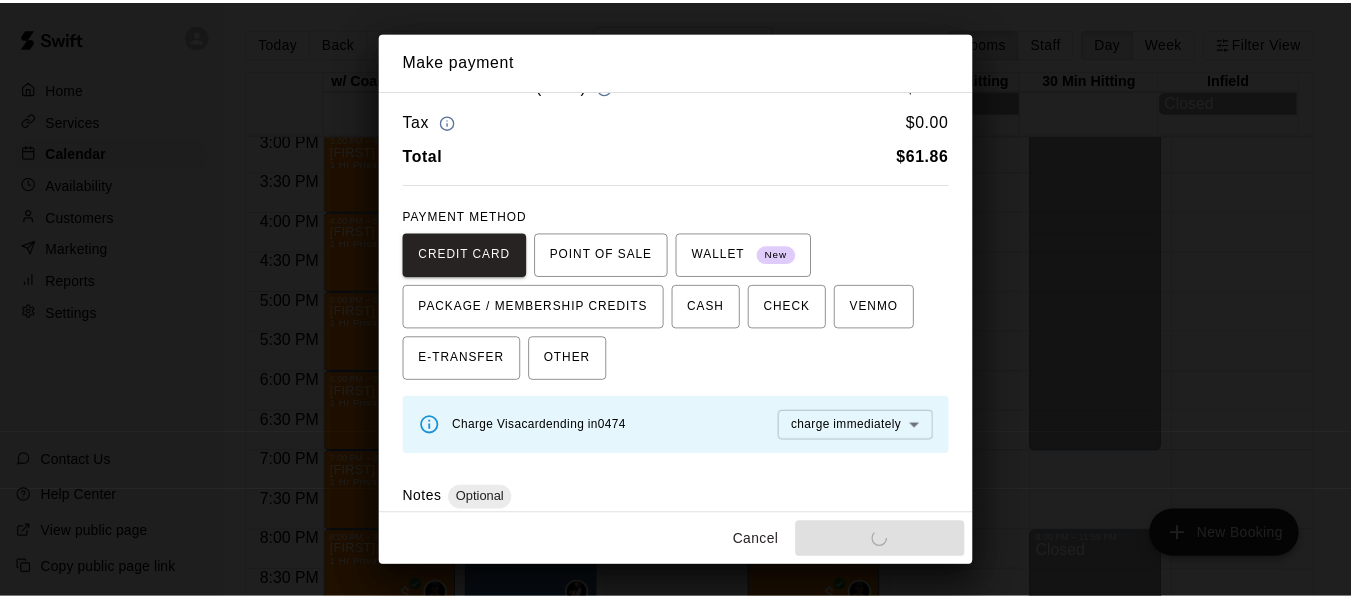 scroll, scrollTop: 0, scrollLeft: 0, axis: both 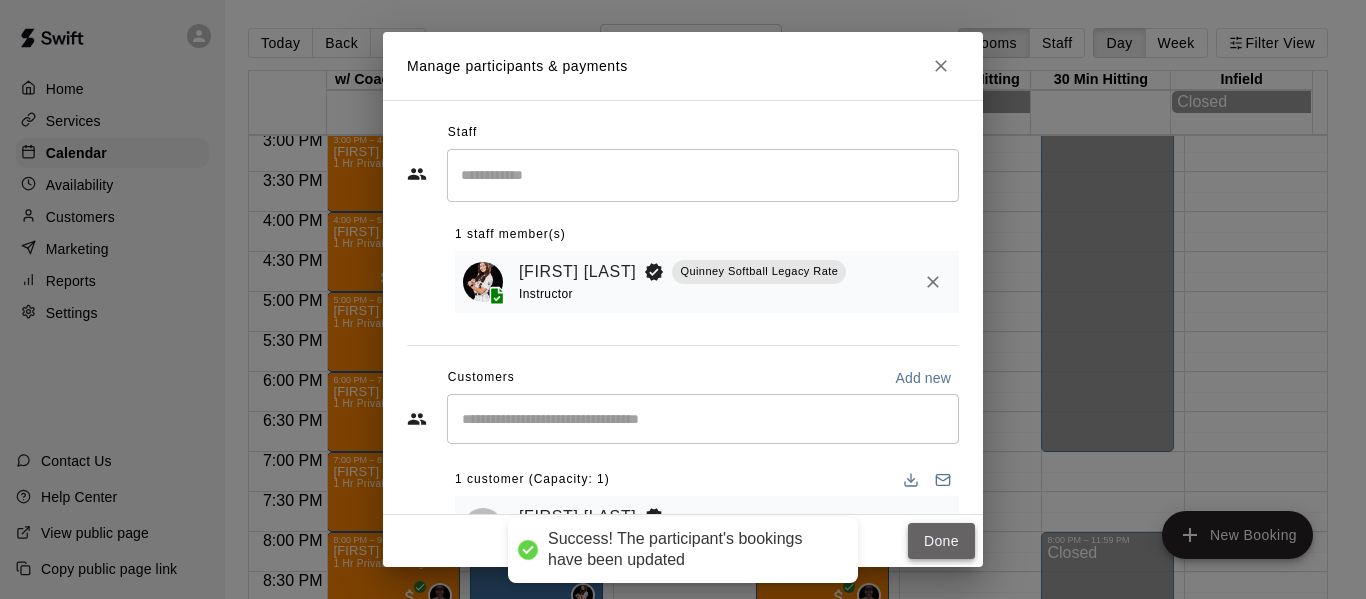 click on "Done" at bounding box center (941, 541) 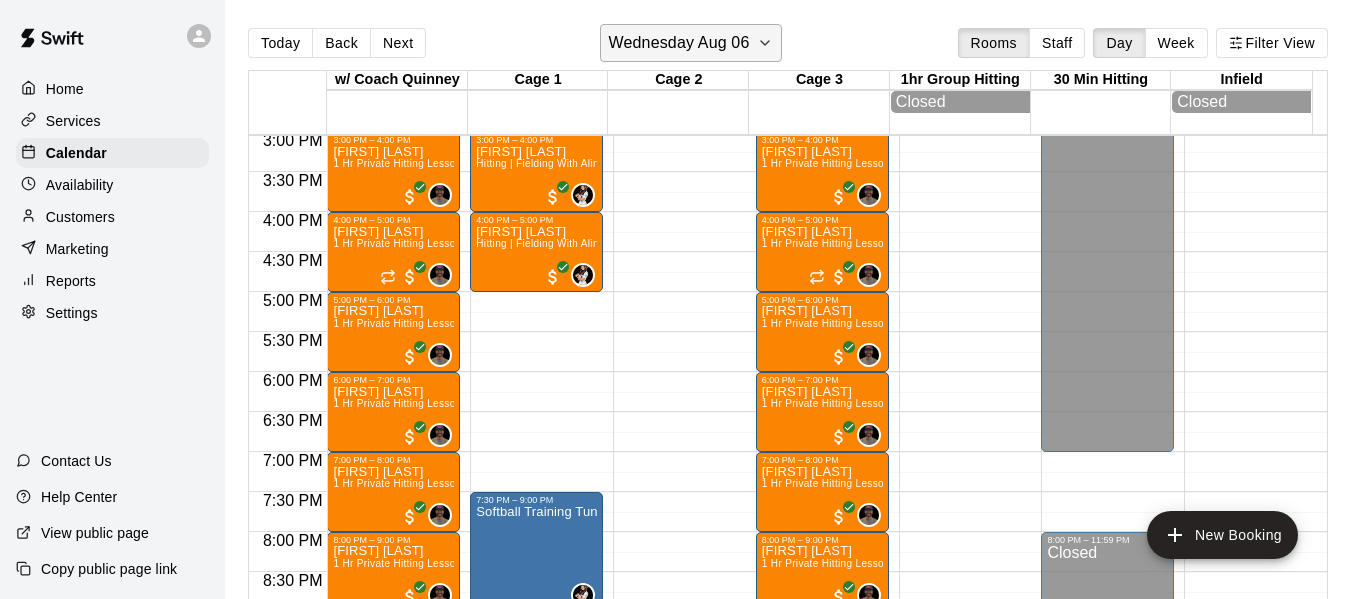 click on "Wednesday Aug 06" at bounding box center (691, 43) 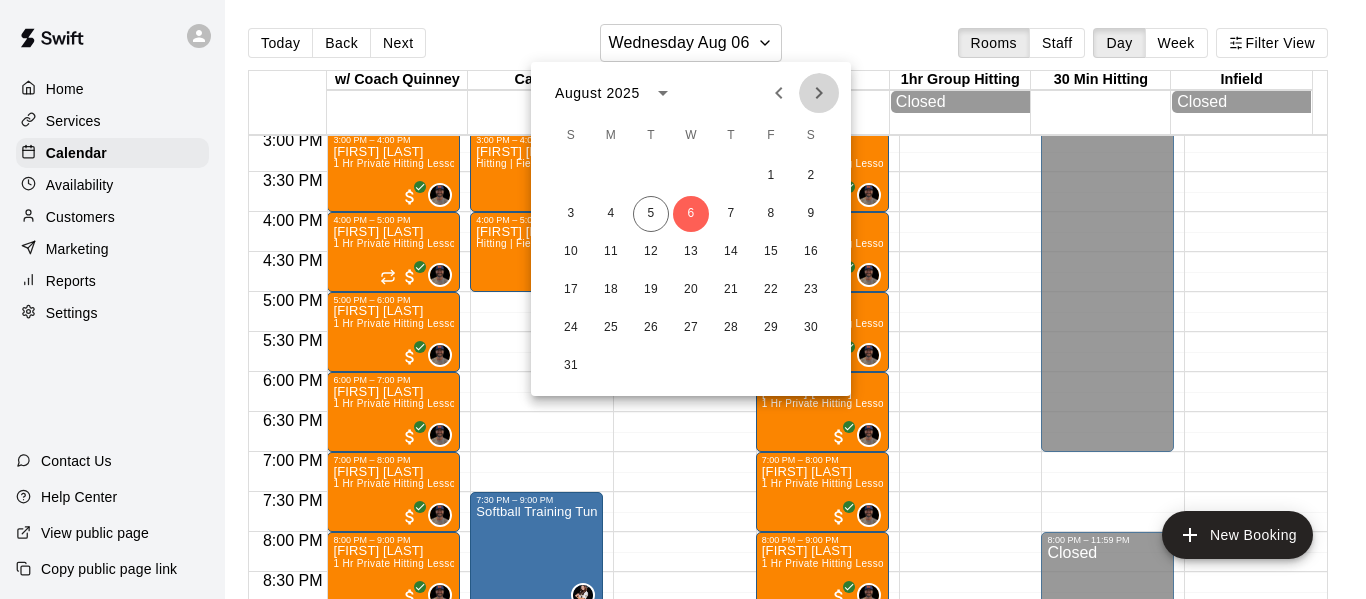 click 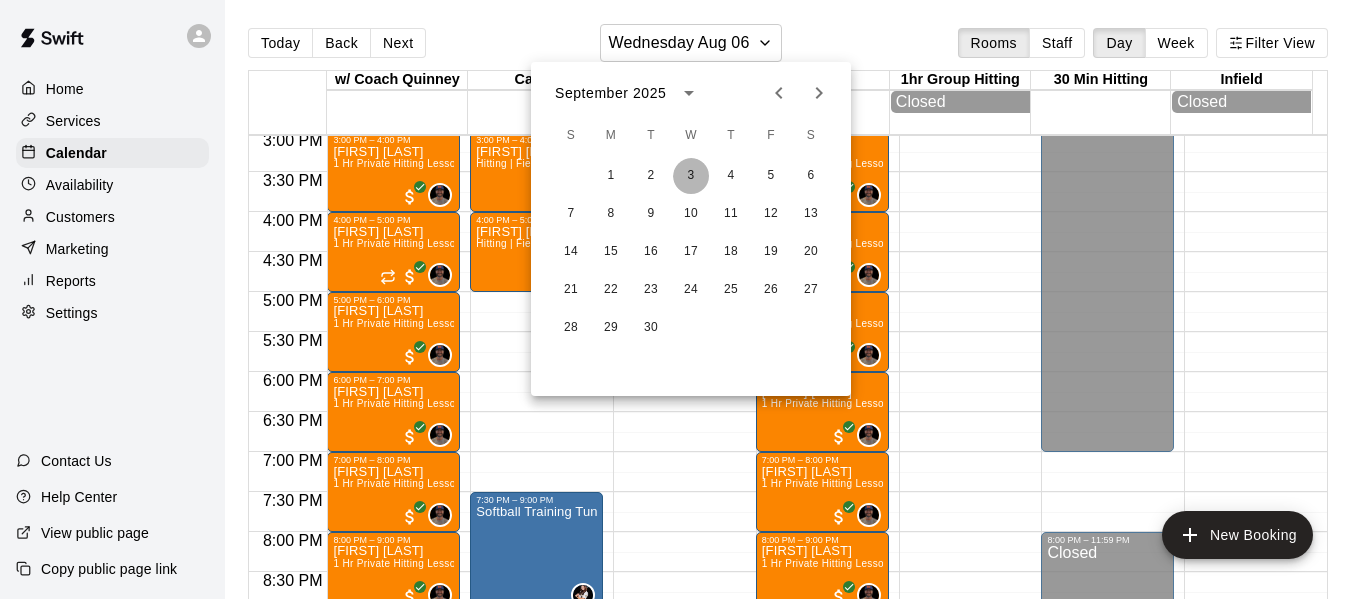 click on "3" at bounding box center (691, 176) 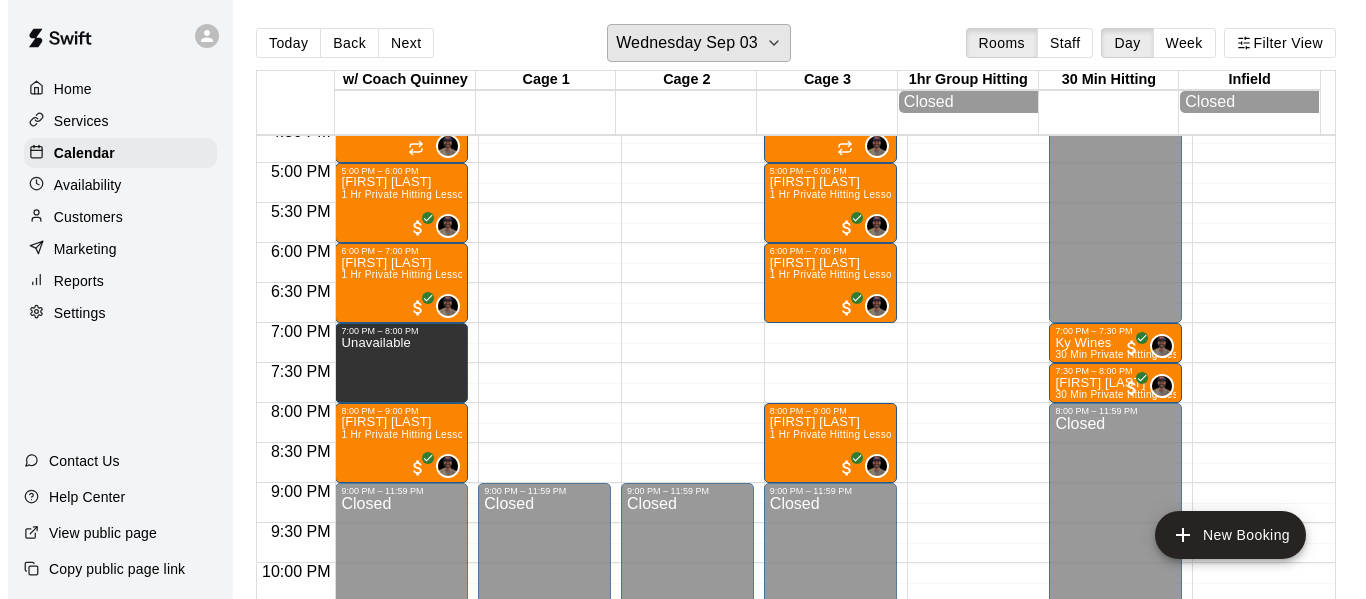 scroll, scrollTop: 1338, scrollLeft: 0, axis: vertical 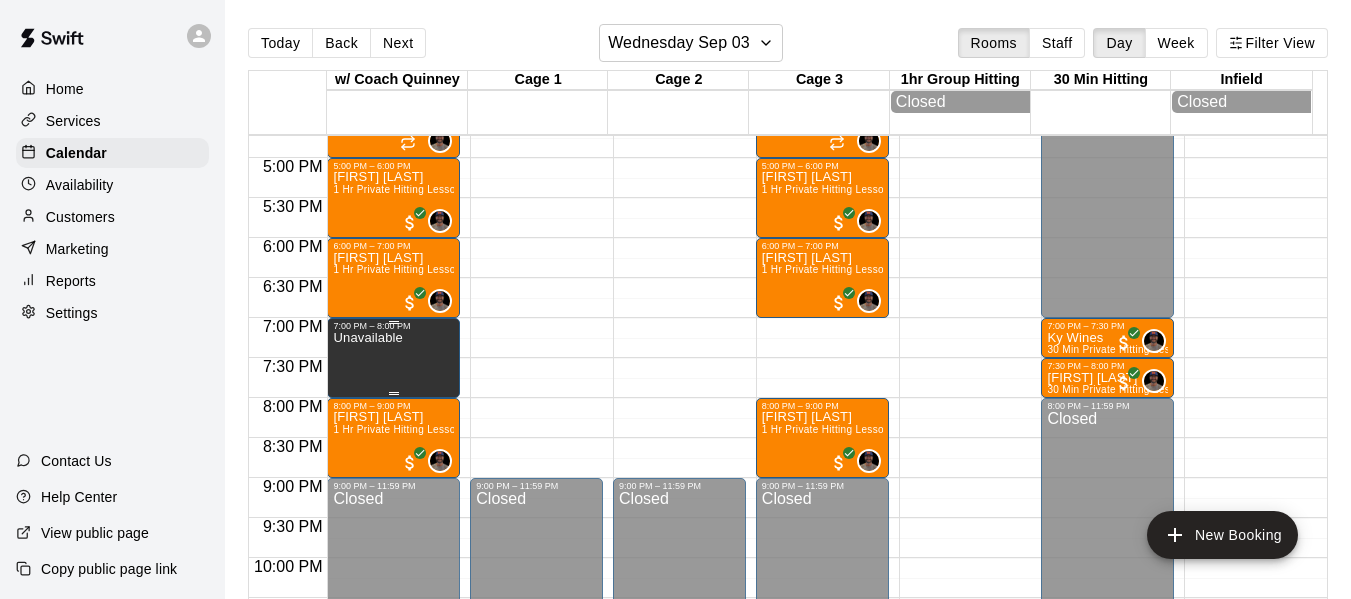 click on "Unavailable" at bounding box center [367, 338] 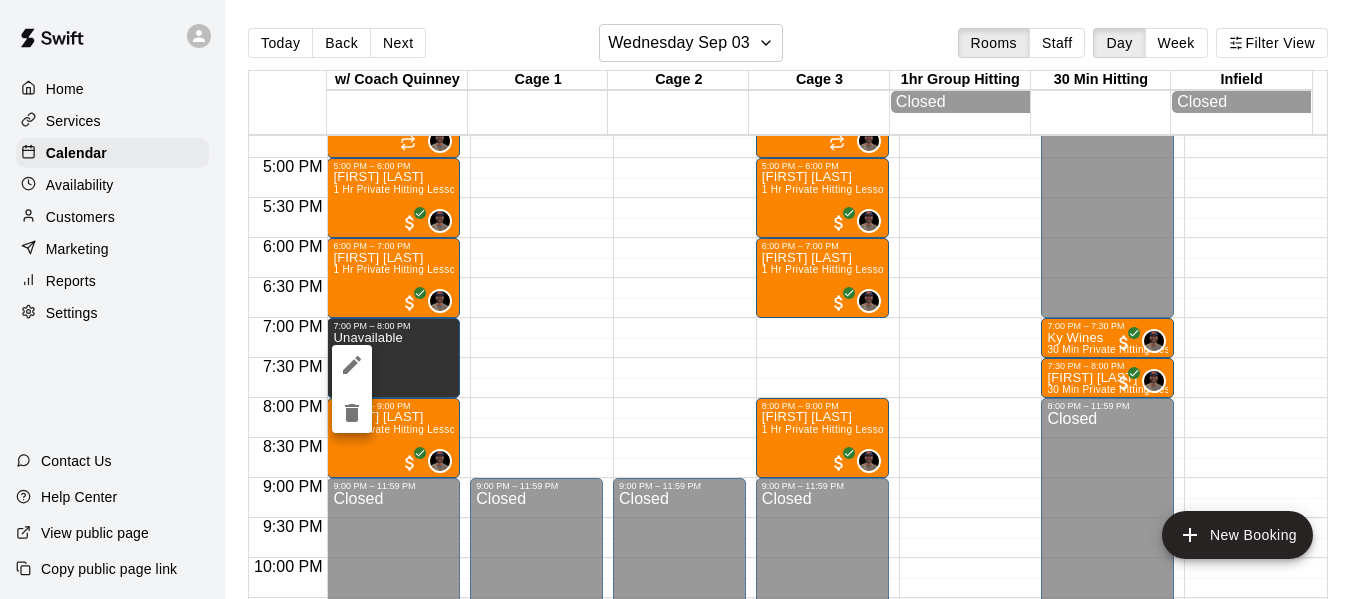 click at bounding box center [683, 299] 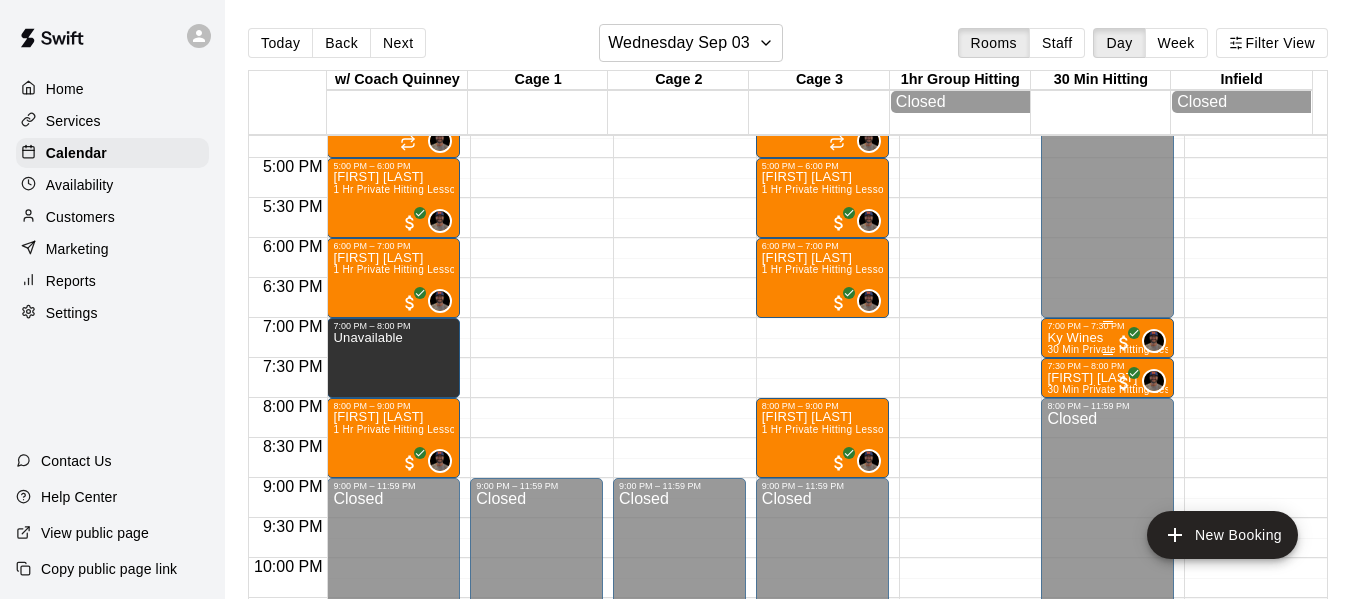 click on "Ky Wines" at bounding box center [1107, 338] 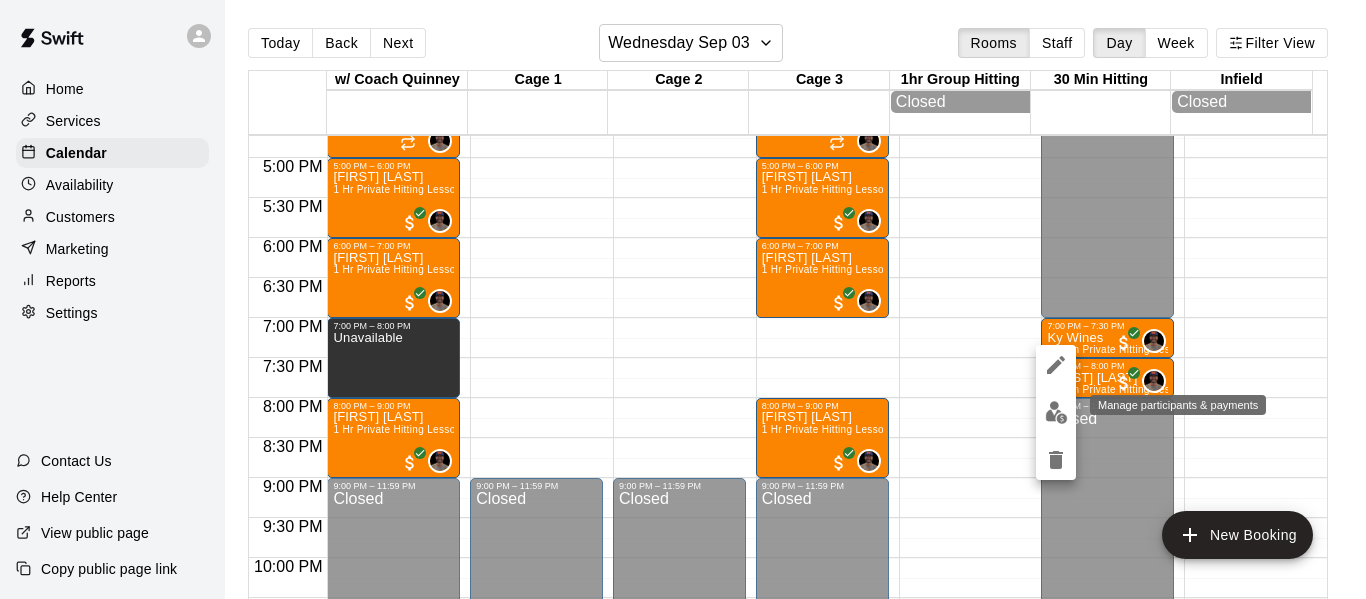 click at bounding box center [1056, 412] 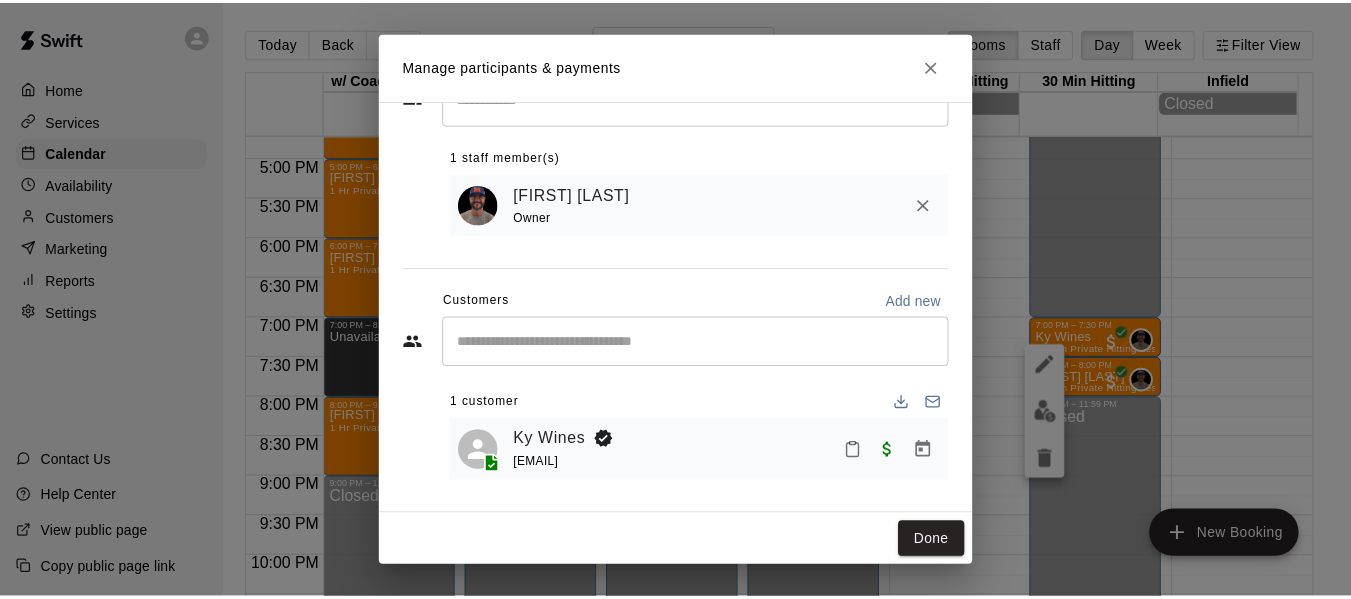 scroll, scrollTop: 83, scrollLeft: 0, axis: vertical 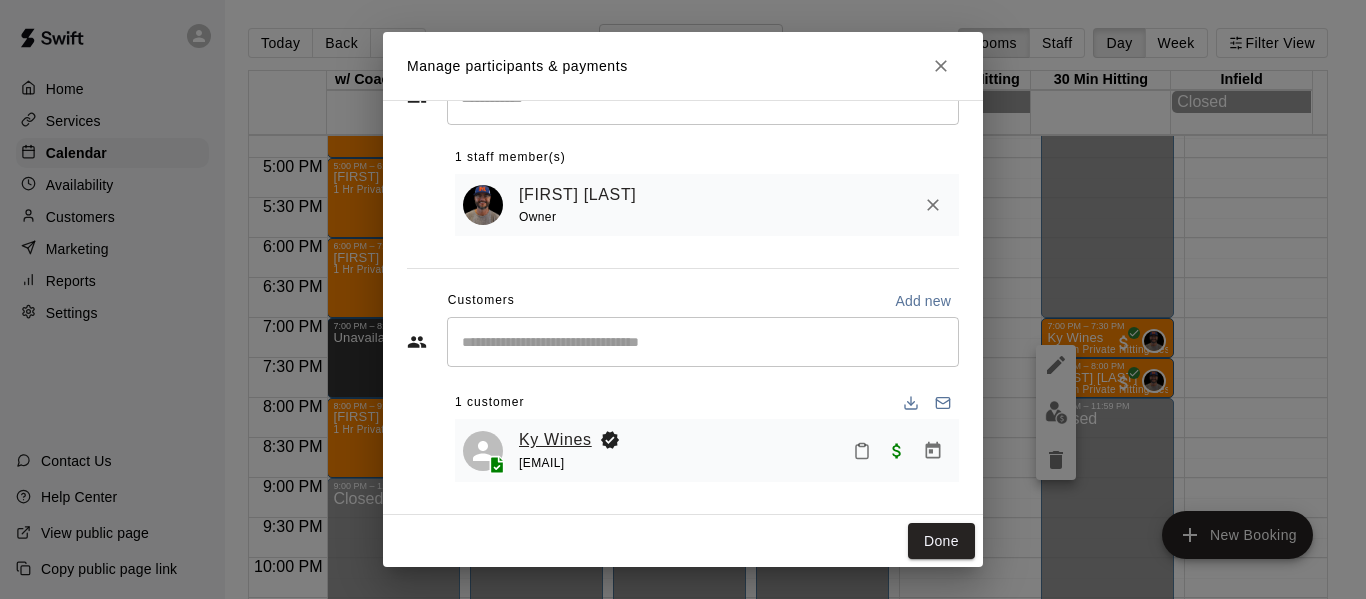 click on "Ky Wines" at bounding box center [555, 440] 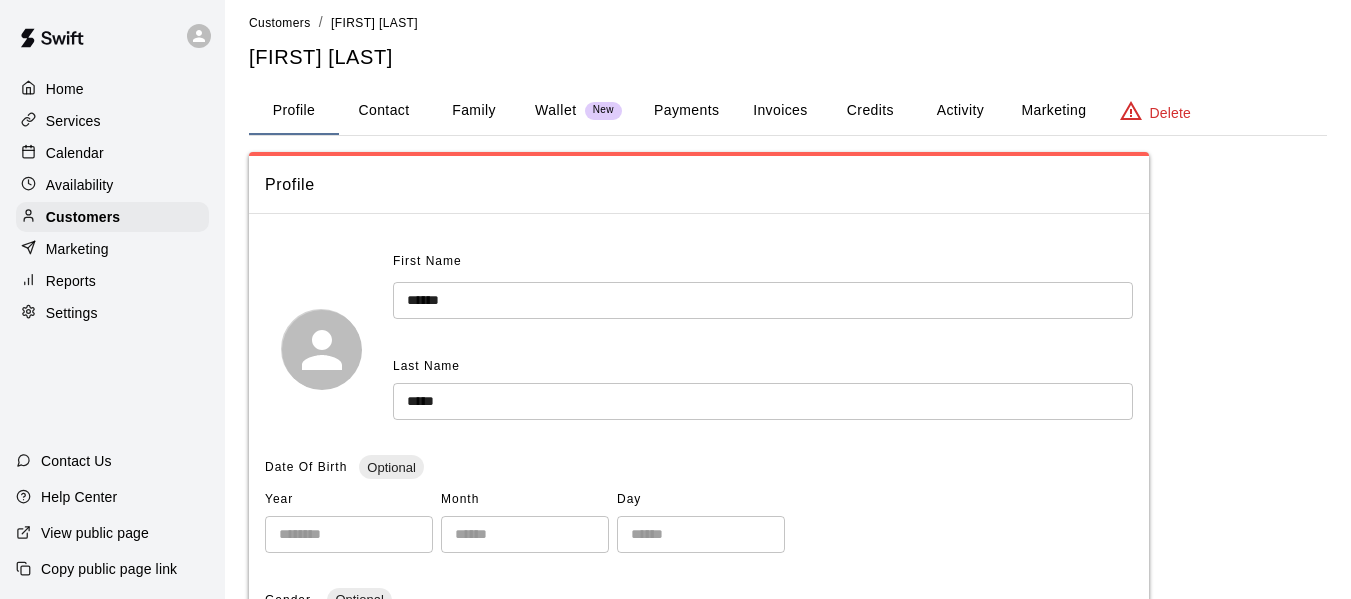 scroll, scrollTop: 0, scrollLeft: 0, axis: both 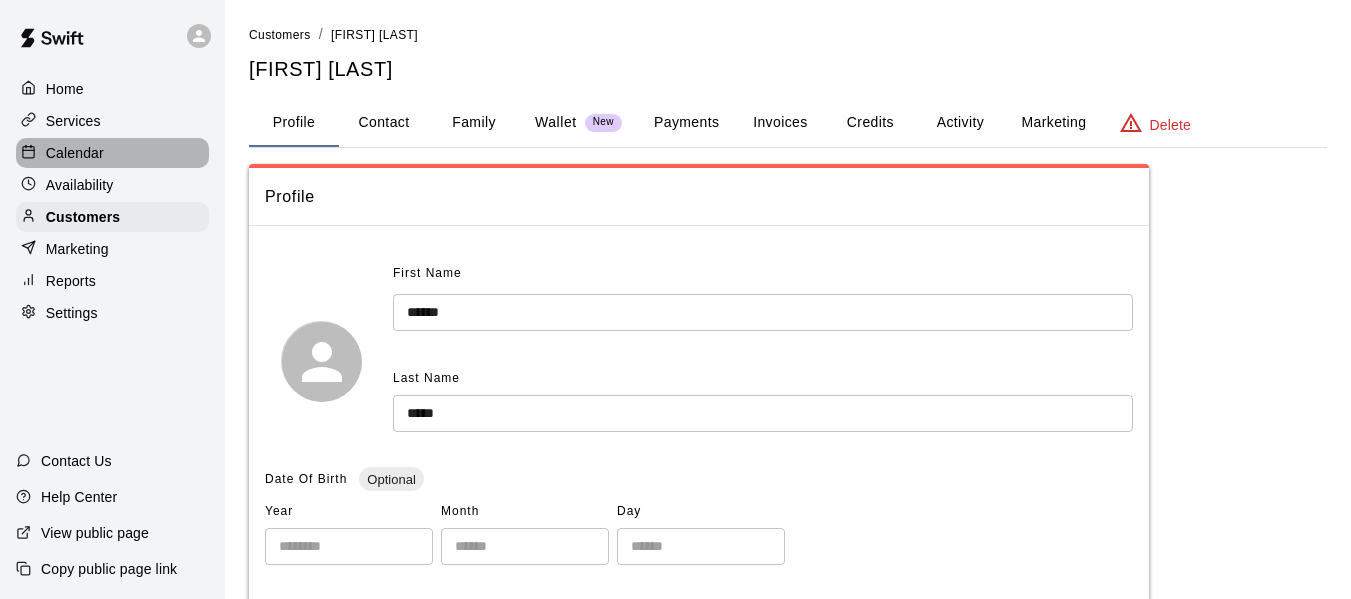 click on "Calendar" at bounding box center (75, 153) 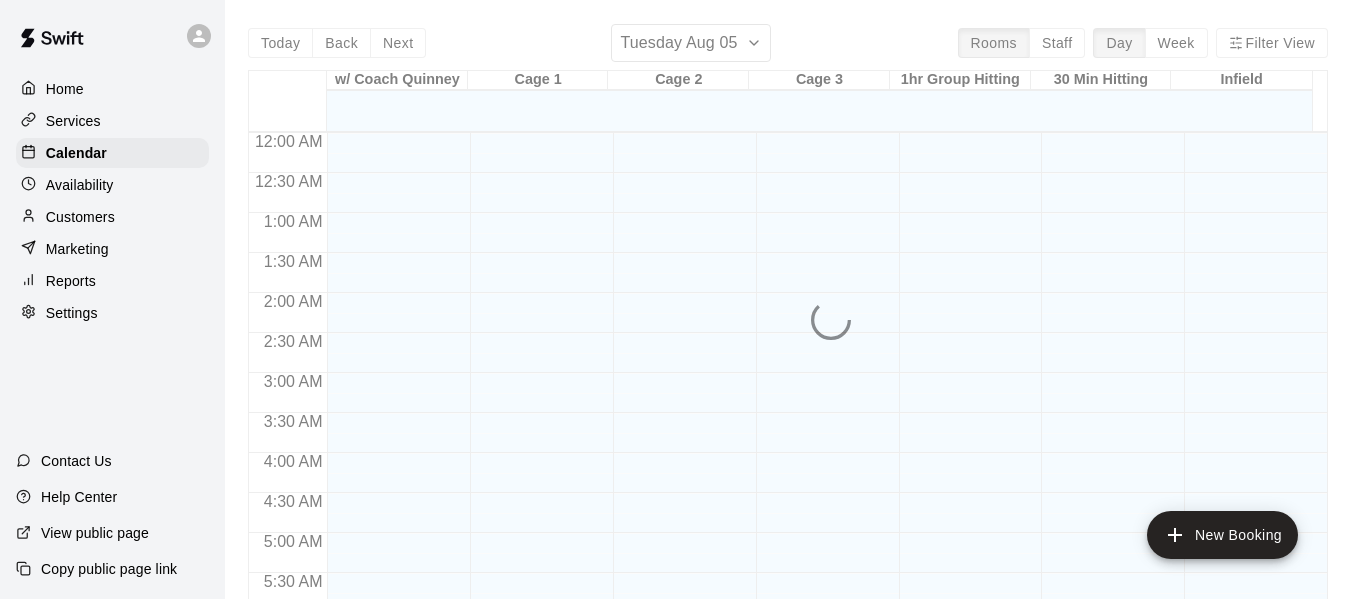 scroll, scrollTop: 1371, scrollLeft: 0, axis: vertical 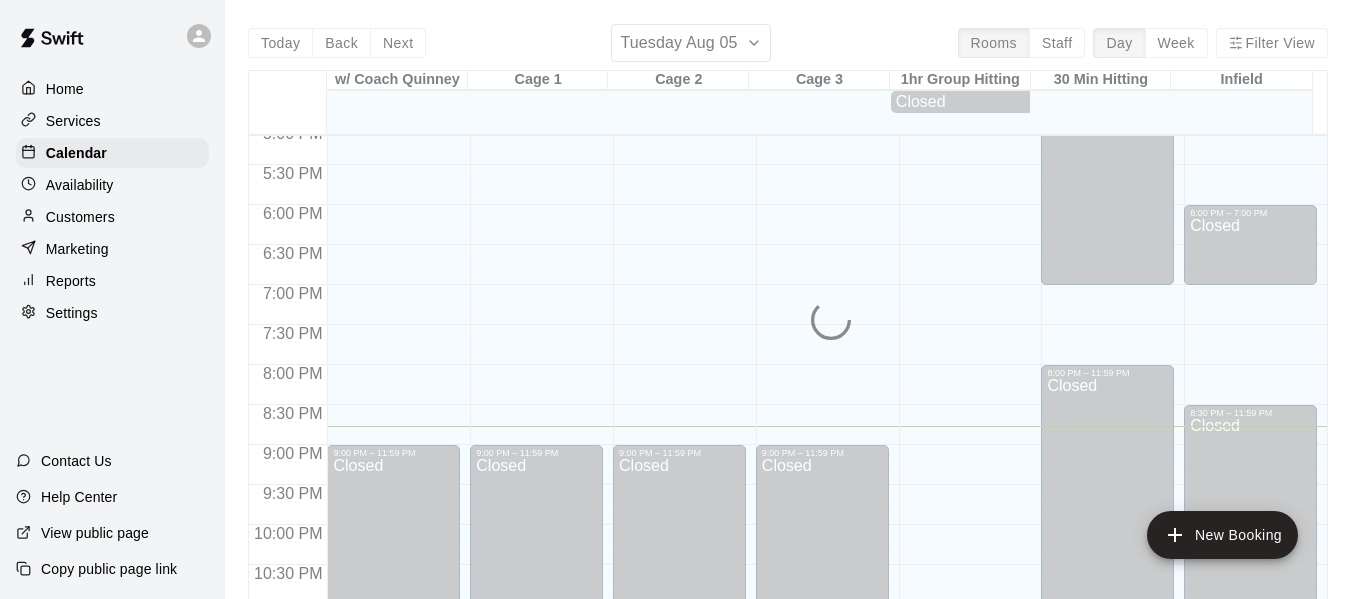 click on "Services" at bounding box center [112, 121] 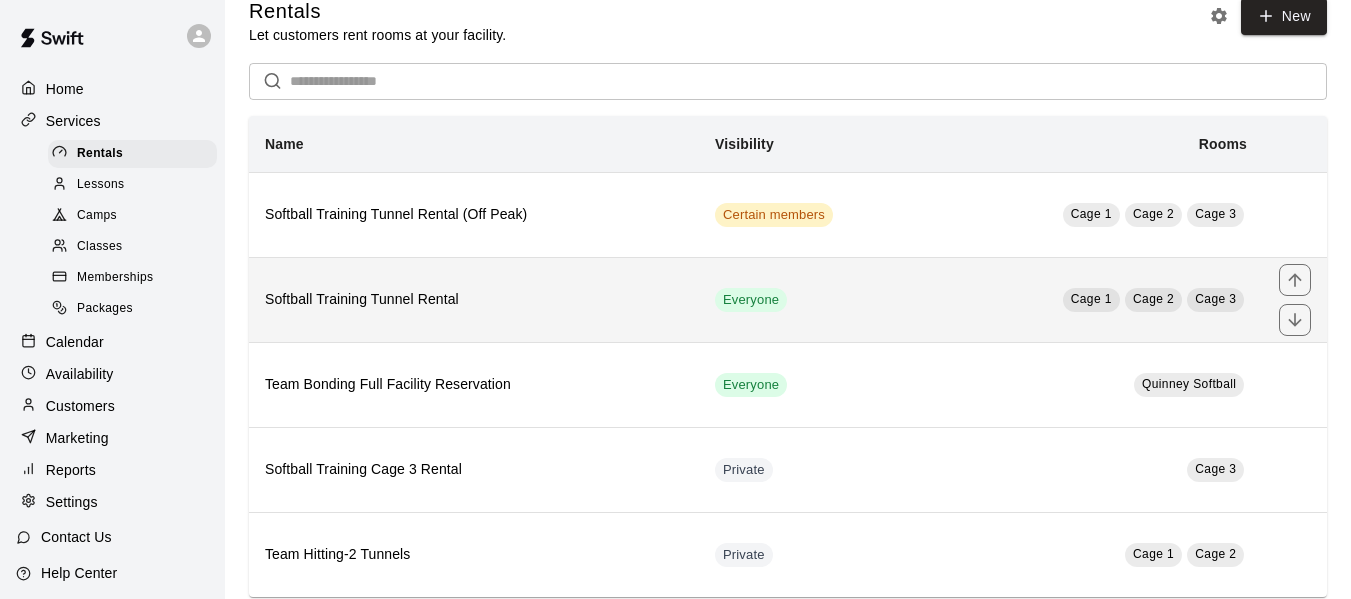 scroll, scrollTop: 67, scrollLeft: 0, axis: vertical 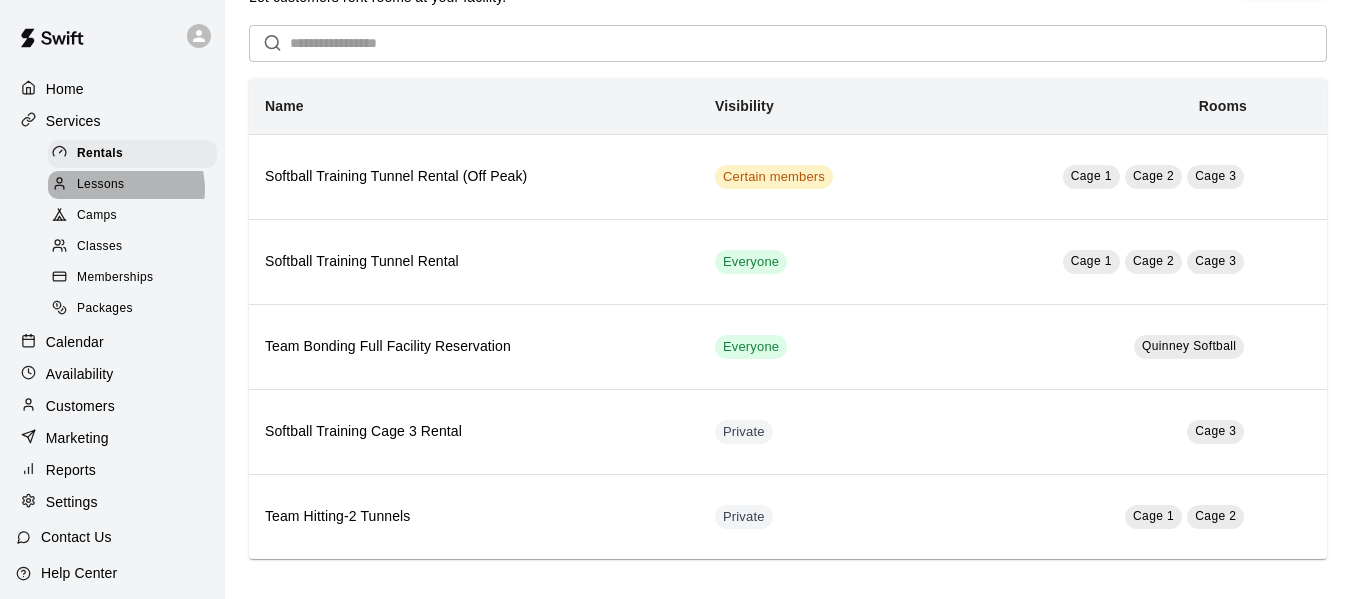 click on "Lessons" at bounding box center [101, 185] 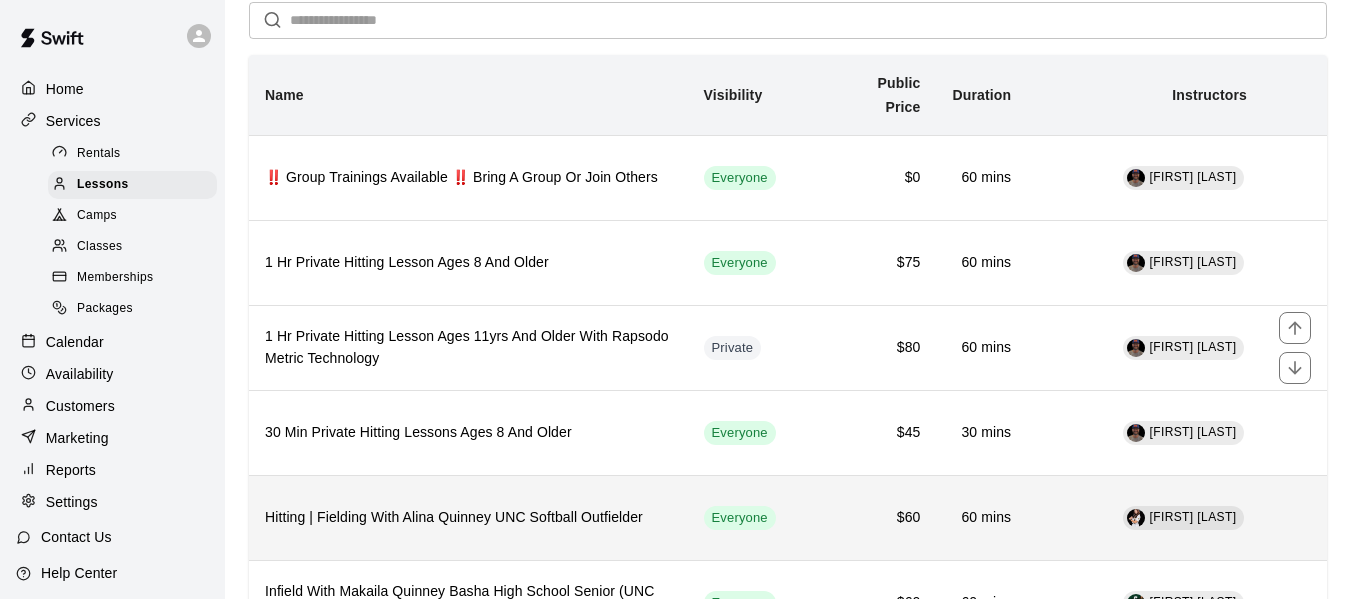 scroll, scrollTop: 100, scrollLeft: 0, axis: vertical 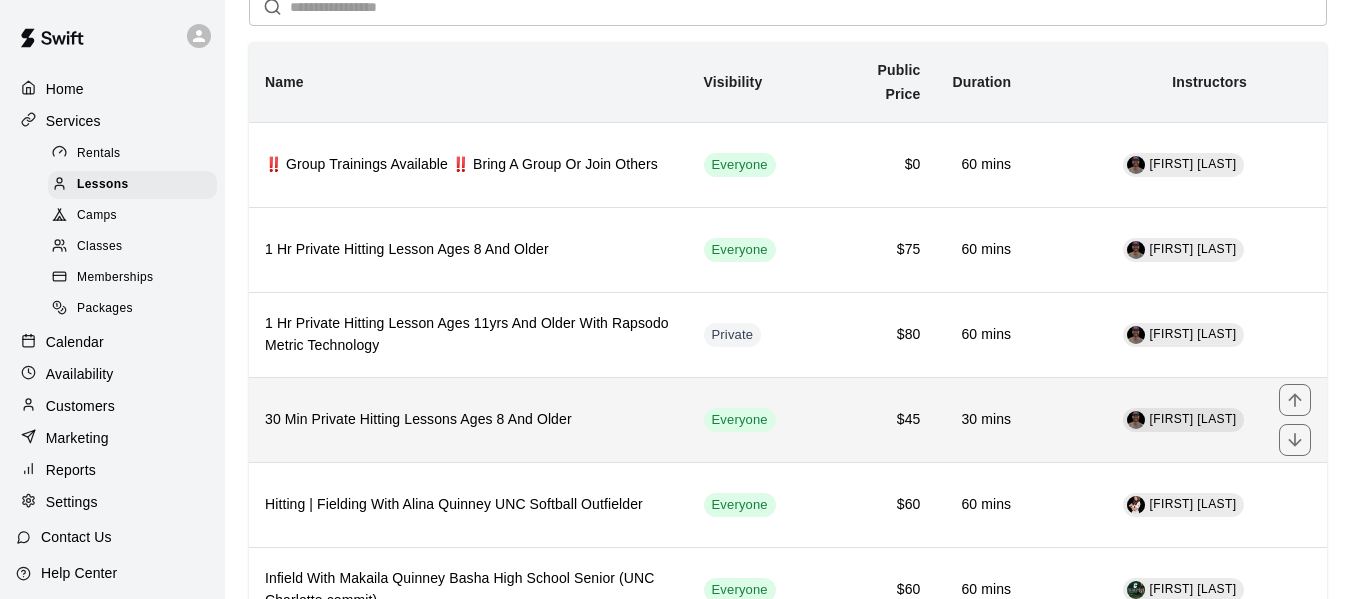 click on "30 Min Private Hitting Lessons Ages 8 And Older" at bounding box center (468, 419) 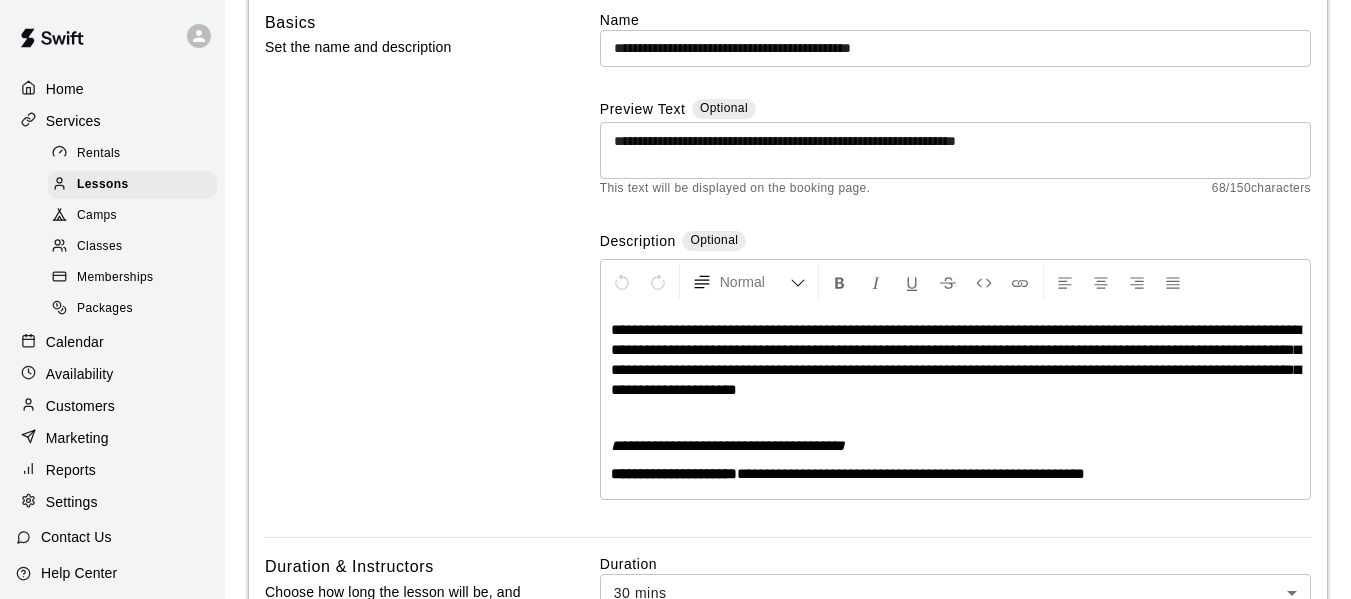 scroll, scrollTop: 190, scrollLeft: 0, axis: vertical 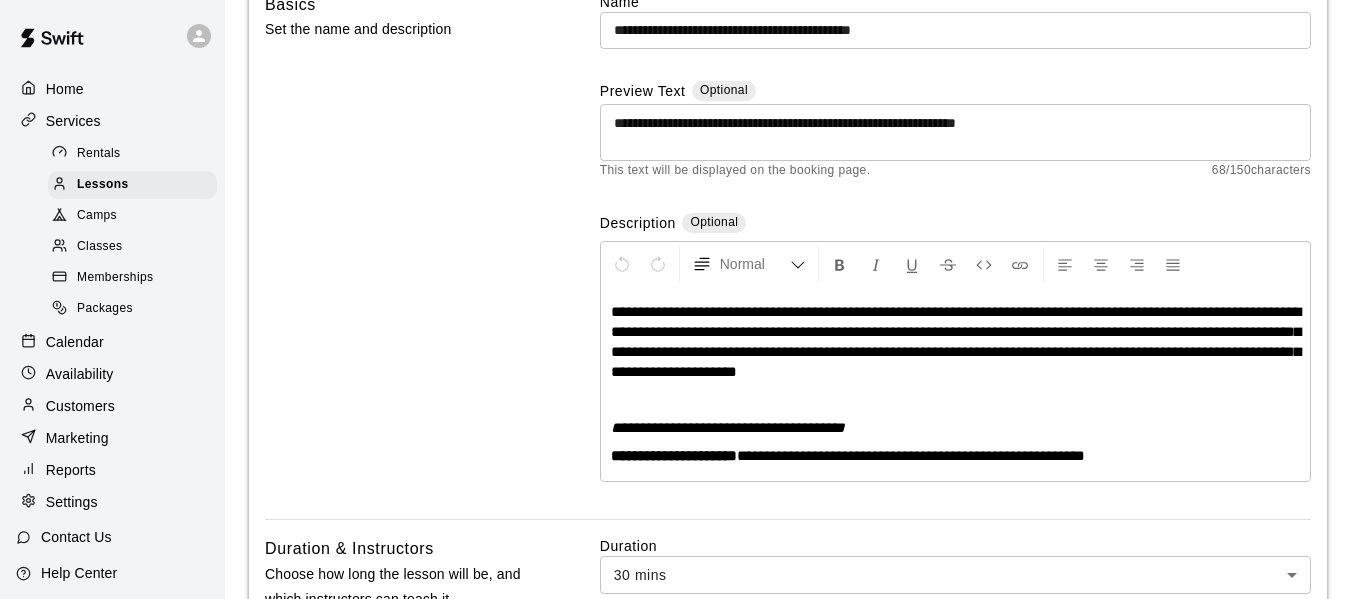 click at bounding box center [955, 400] 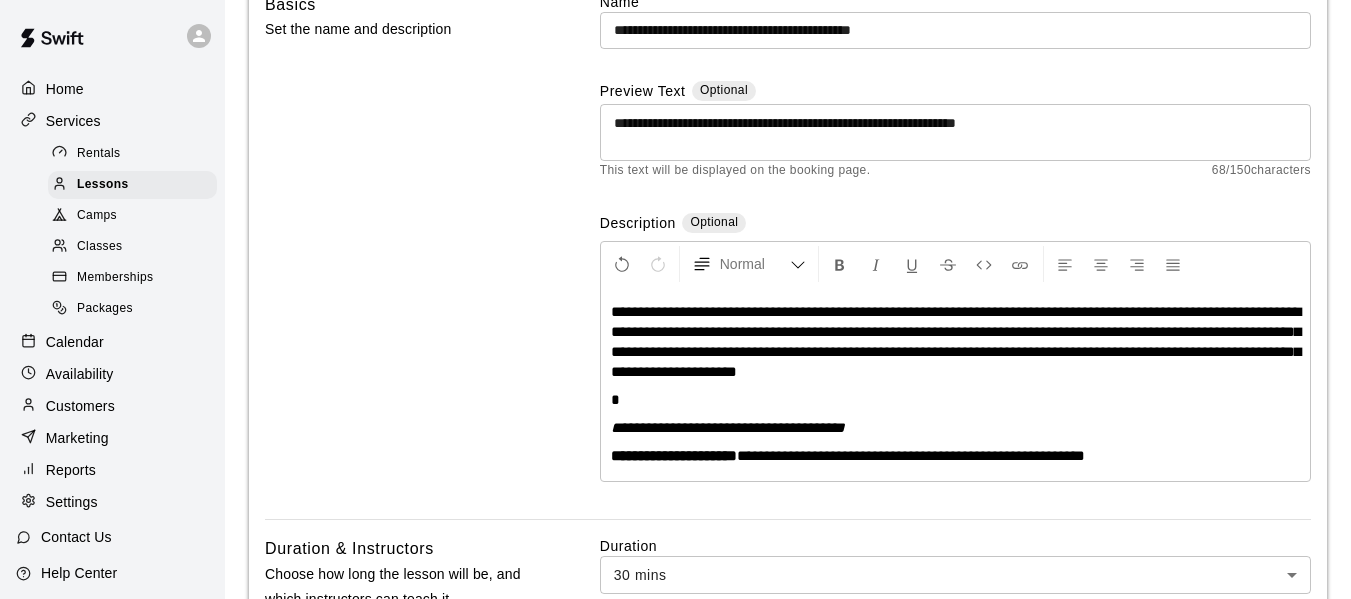 type 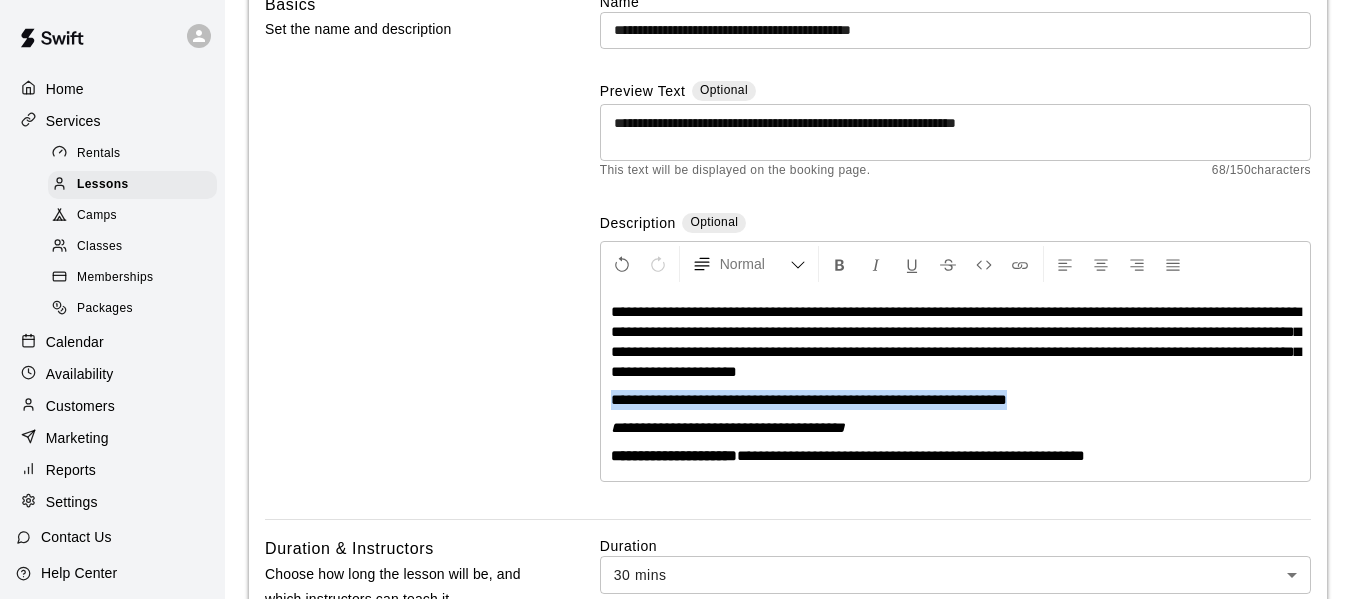 drag, startPoint x: 612, startPoint y: 397, endPoint x: 1070, endPoint y: 402, distance: 458.02728 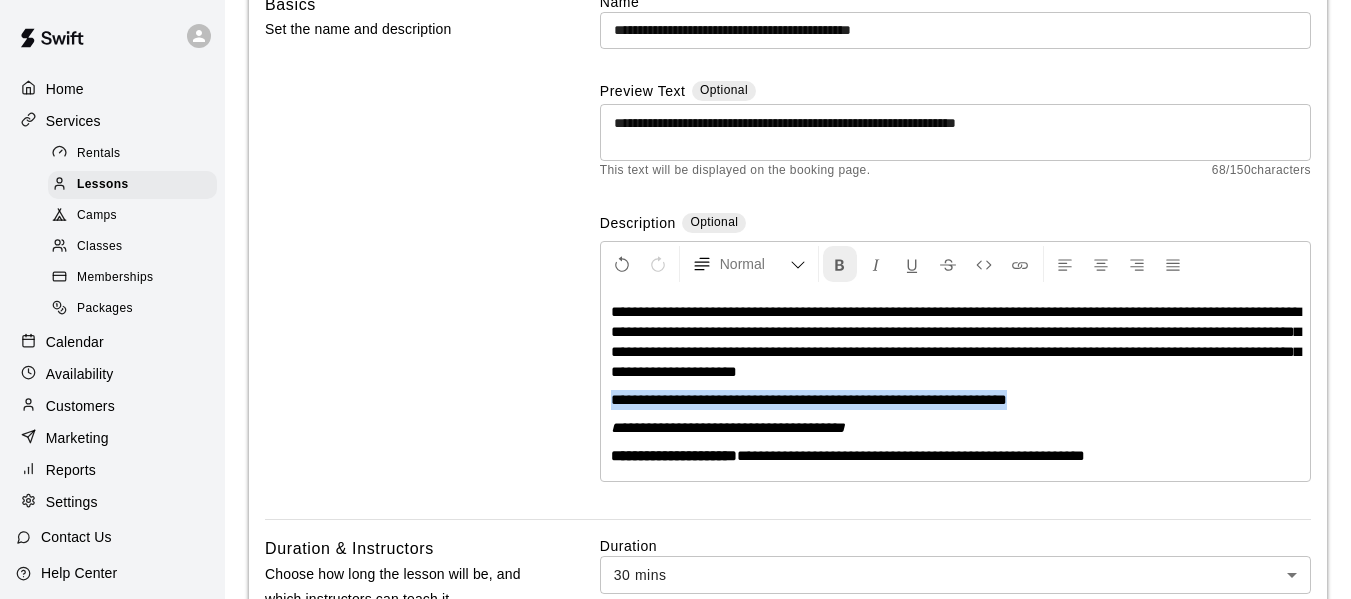 click at bounding box center (840, 265) 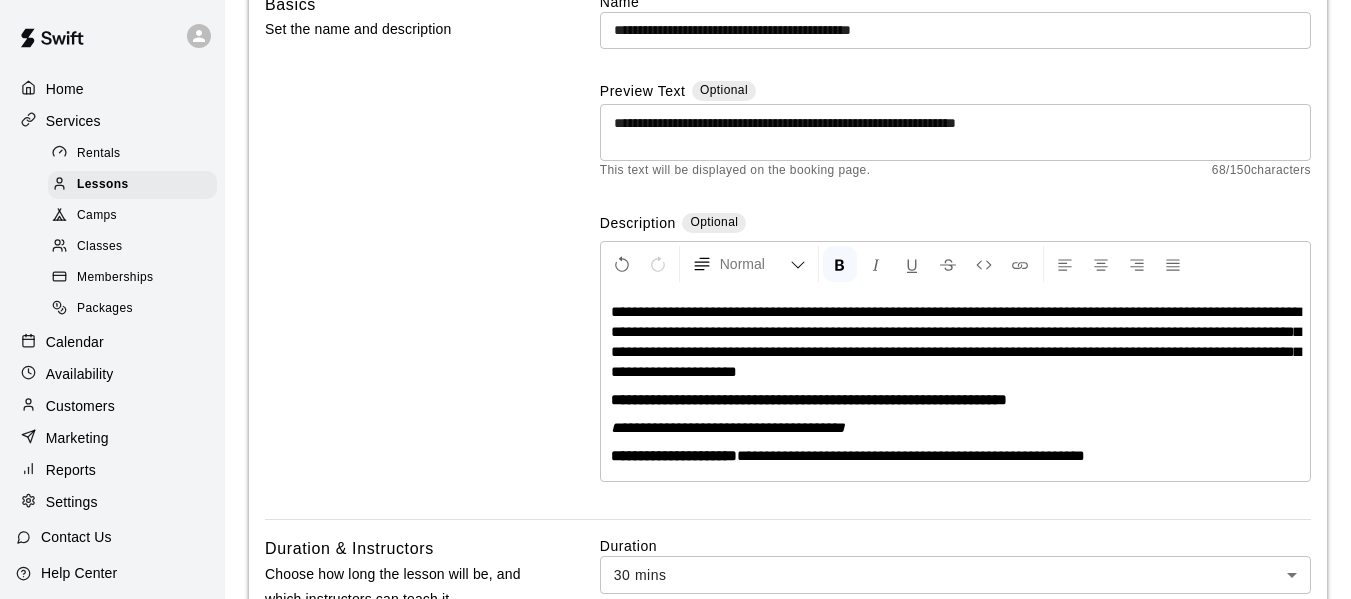 click on "**********" at bounding box center [955, 400] 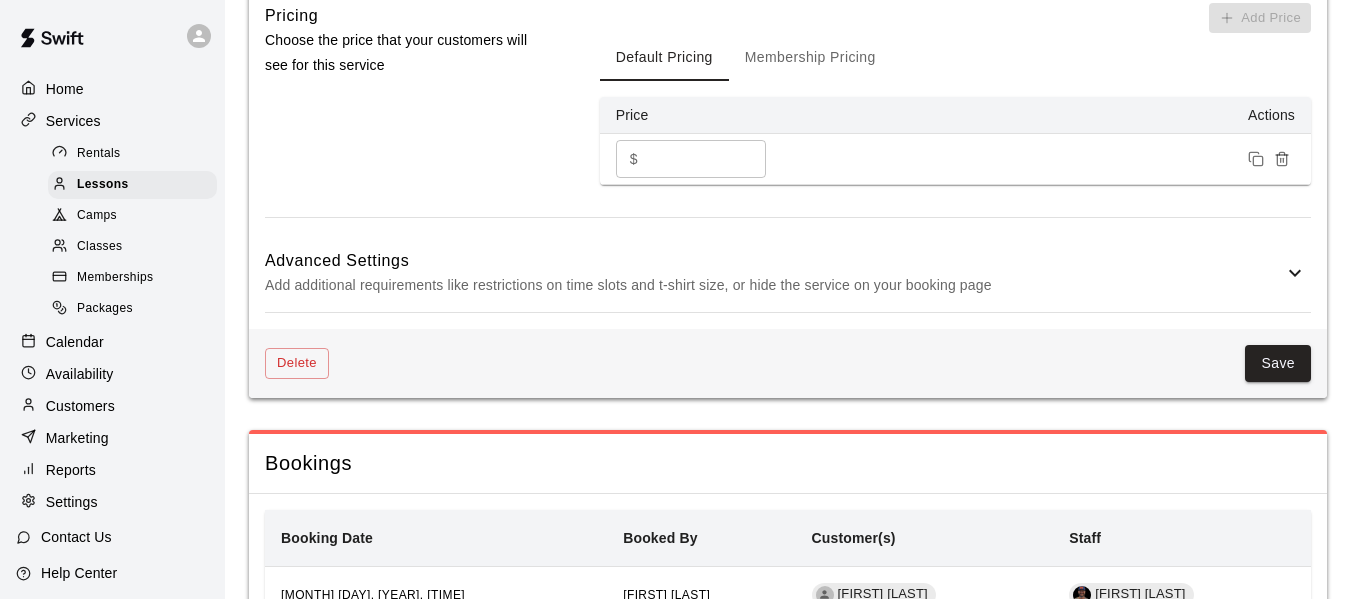 scroll, scrollTop: 1557, scrollLeft: 0, axis: vertical 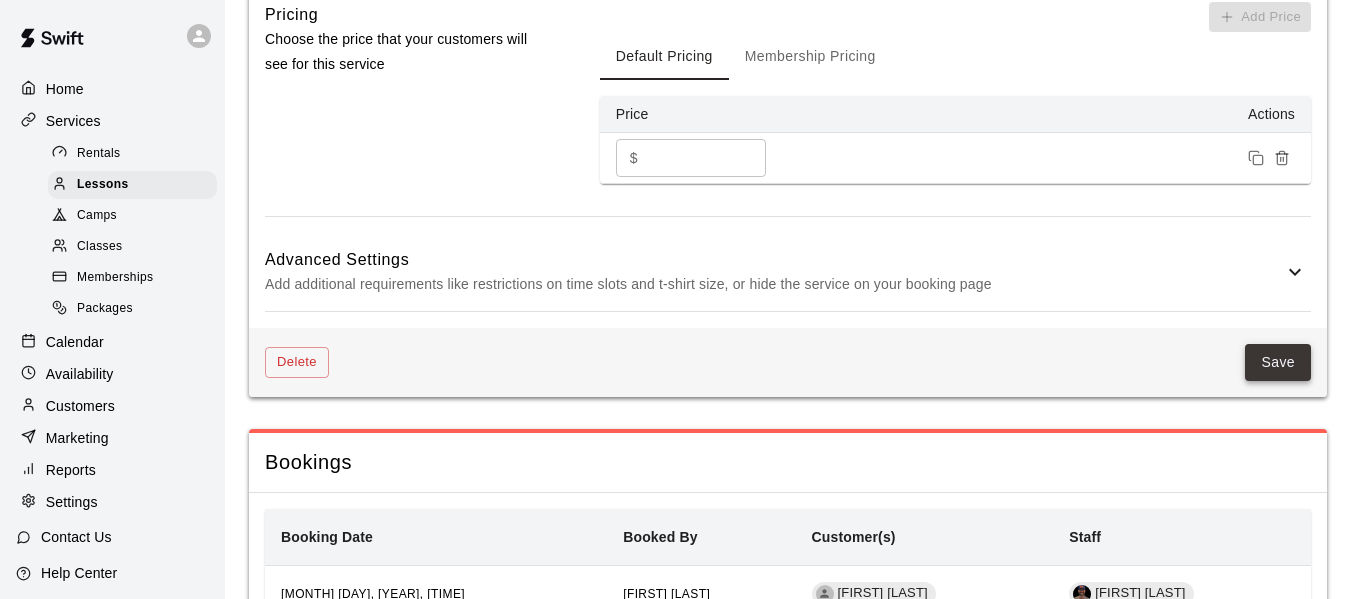 click on "Save" at bounding box center (1278, 362) 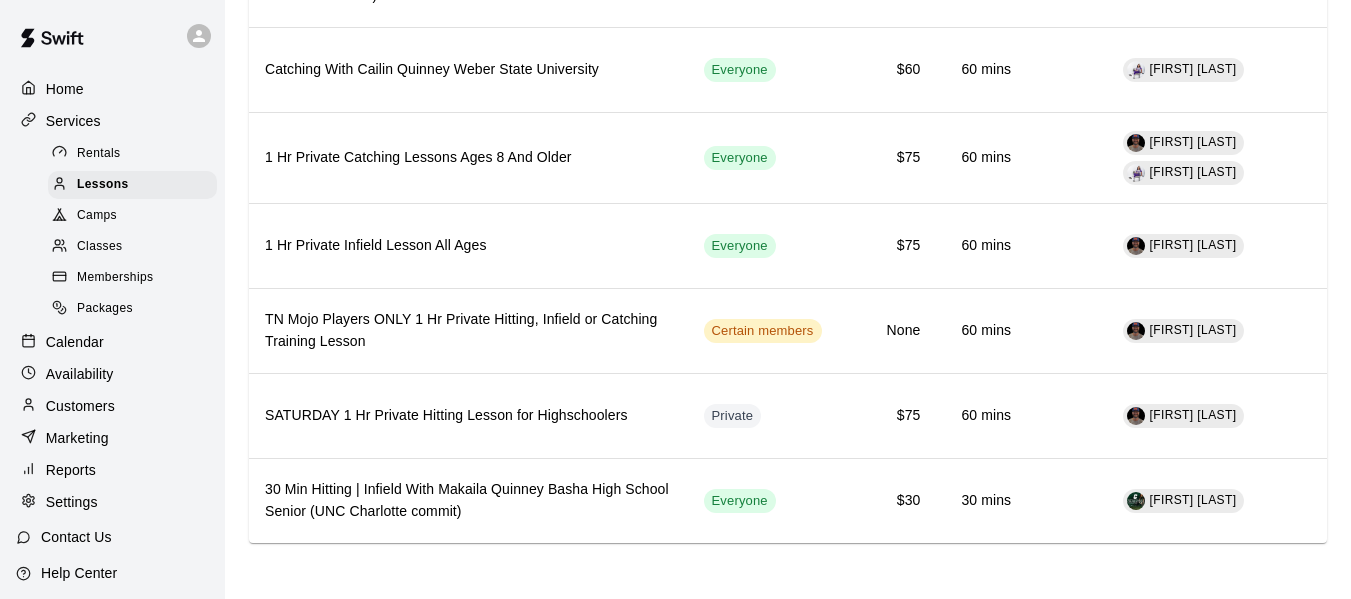 scroll, scrollTop: 0, scrollLeft: 0, axis: both 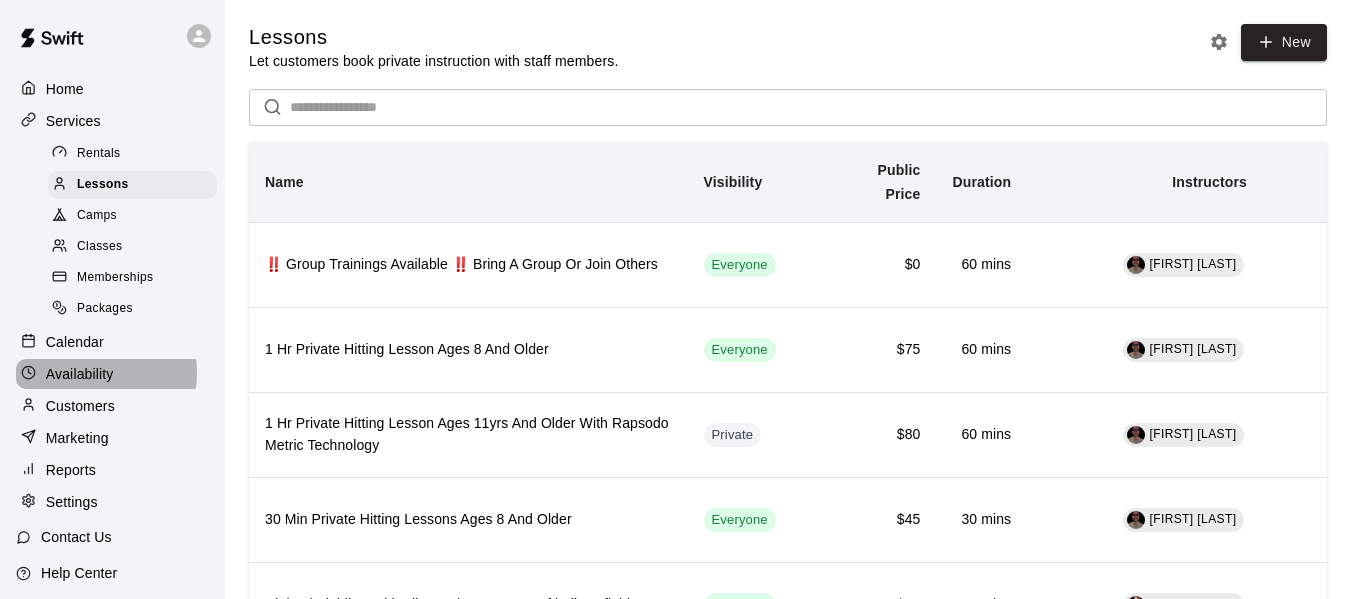 click on "Availability" at bounding box center [80, 374] 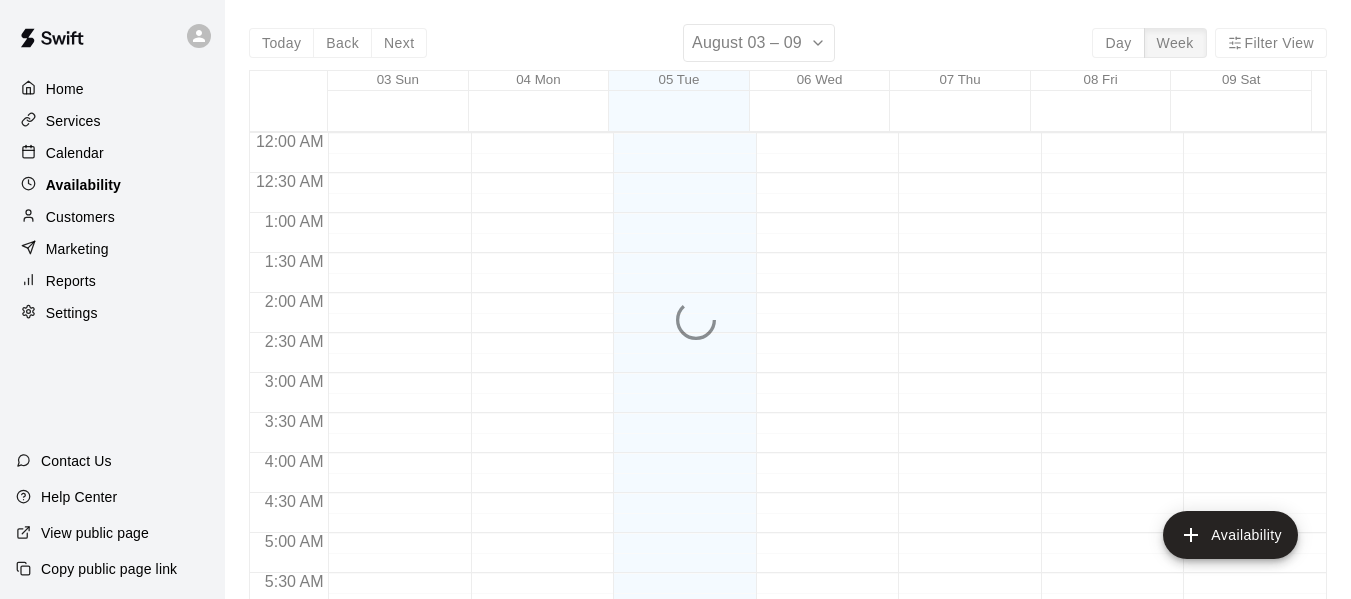 scroll, scrollTop: 1432, scrollLeft: 0, axis: vertical 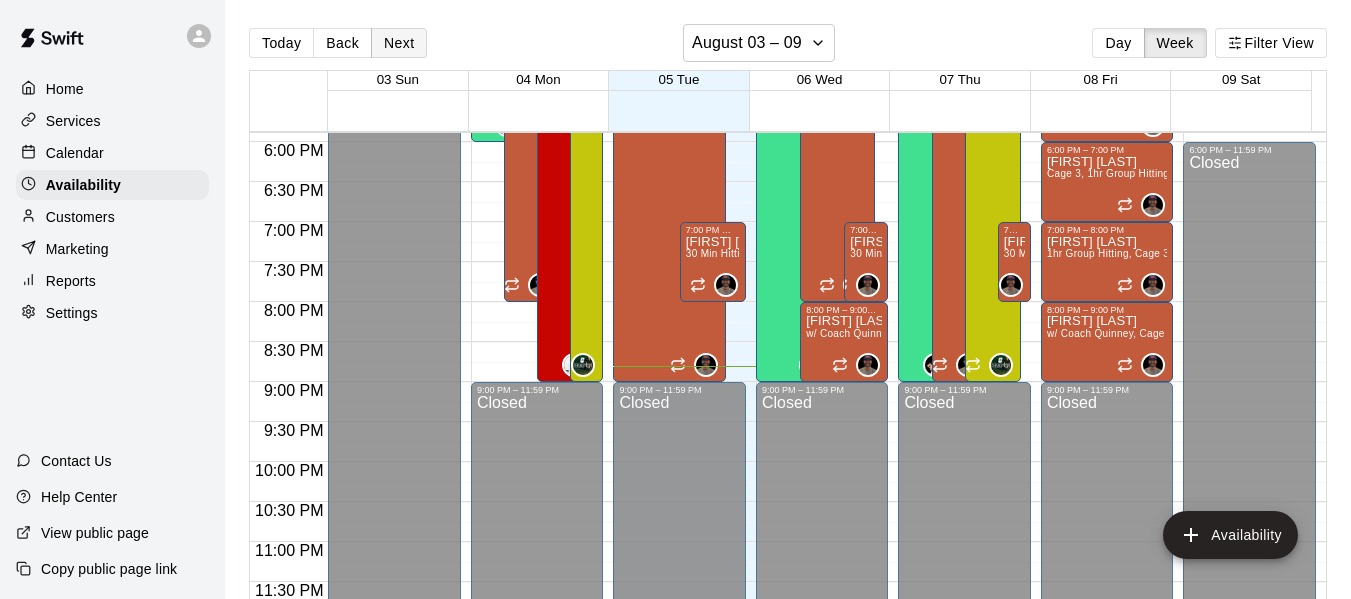 click on "Next" at bounding box center (399, 43) 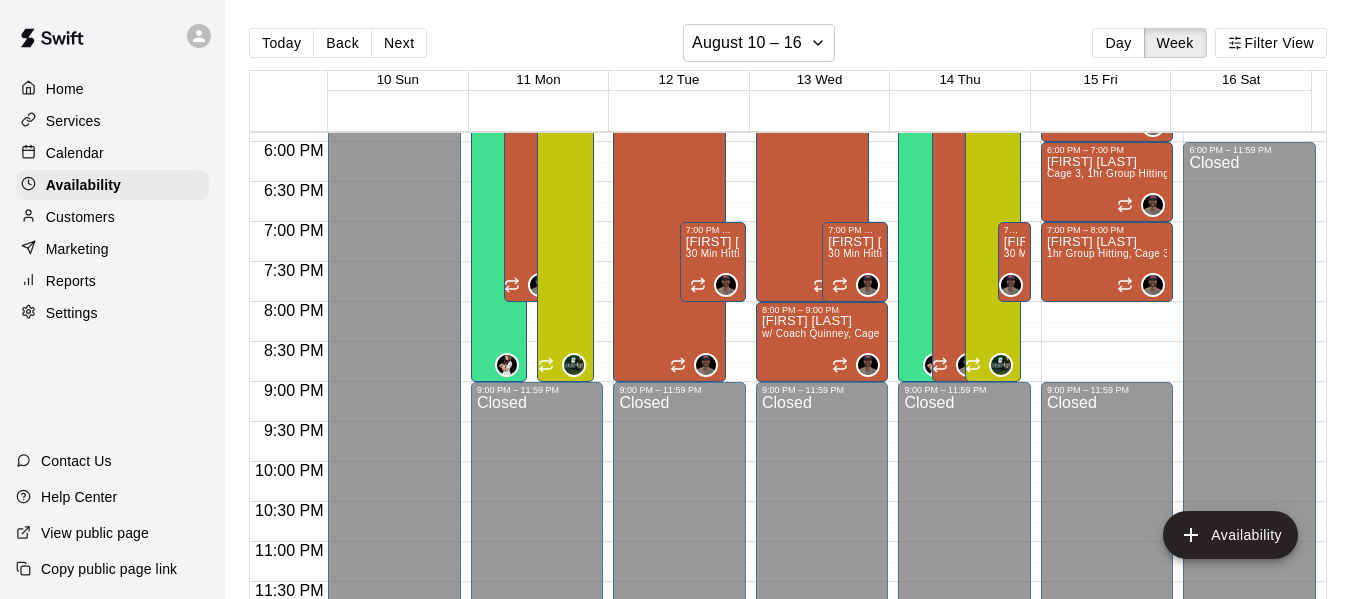 click on "Today Back Next August 10 – 16 Day Week Filter View" at bounding box center [788, 47] 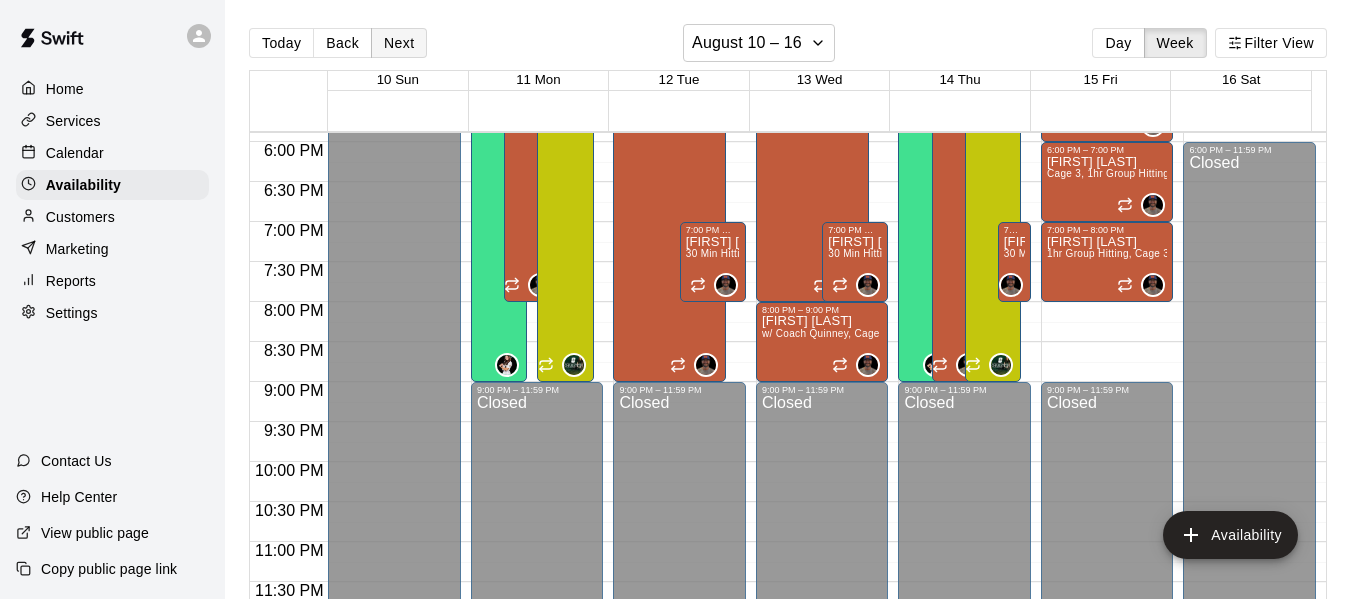 click on "Next" at bounding box center [399, 43] 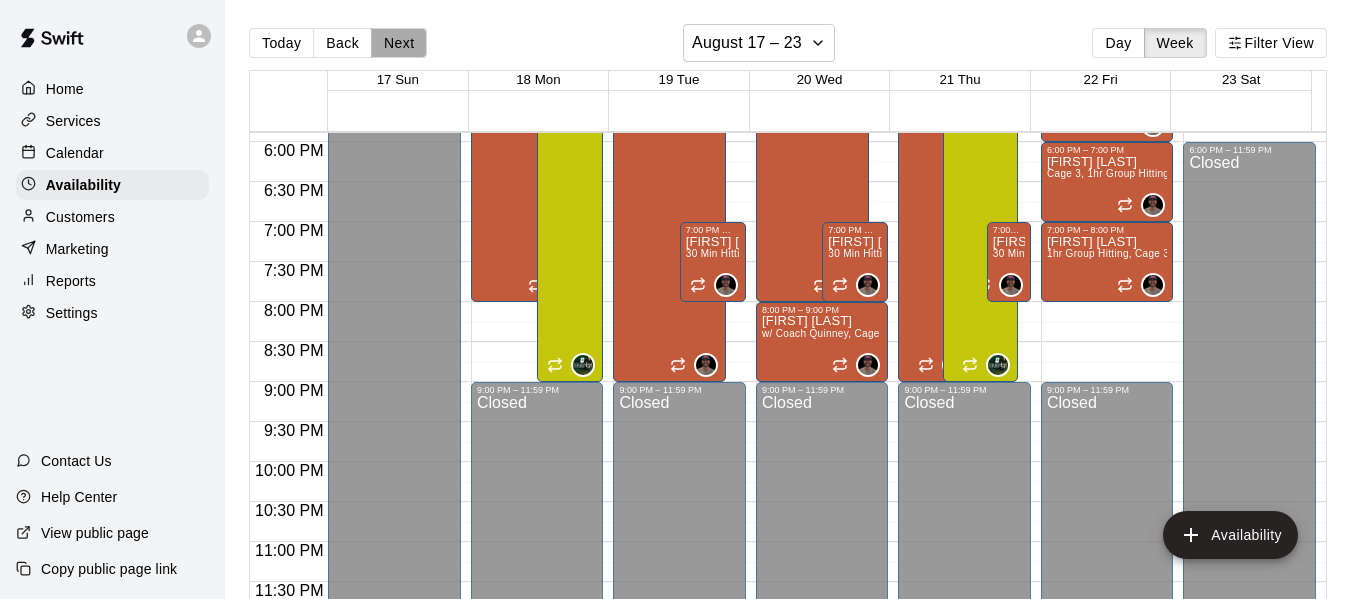 click on "Next" at bounding box center (399, 43) 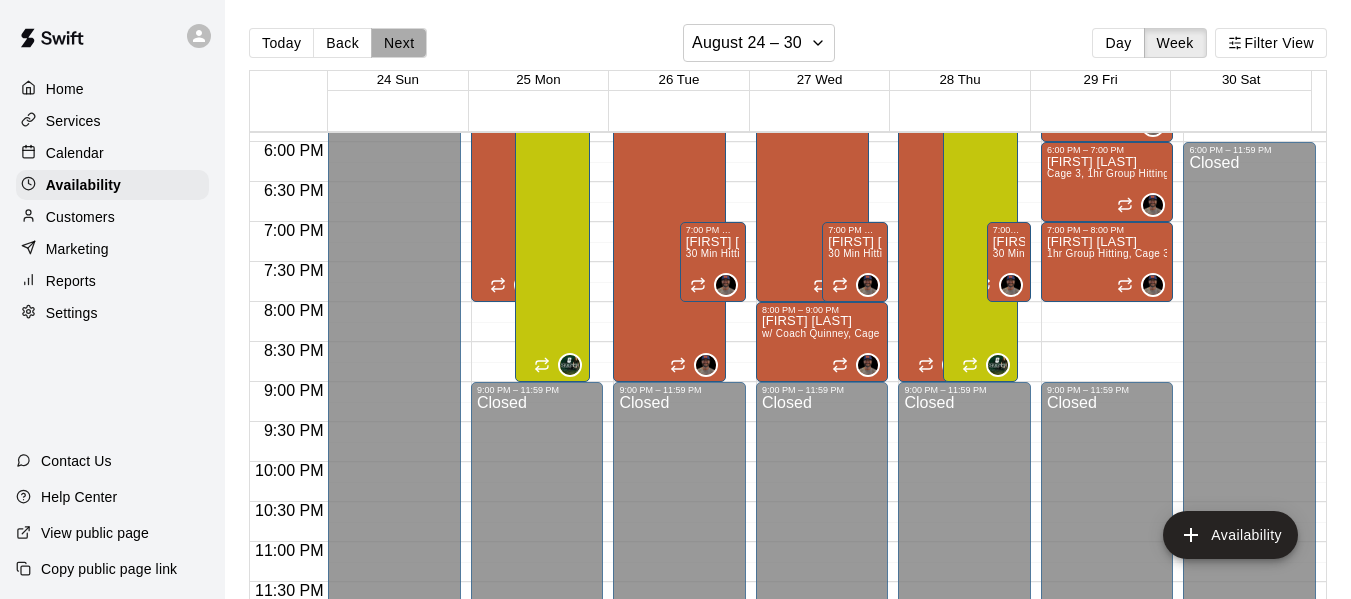 click on "Next" at bounding box center (399, 43) 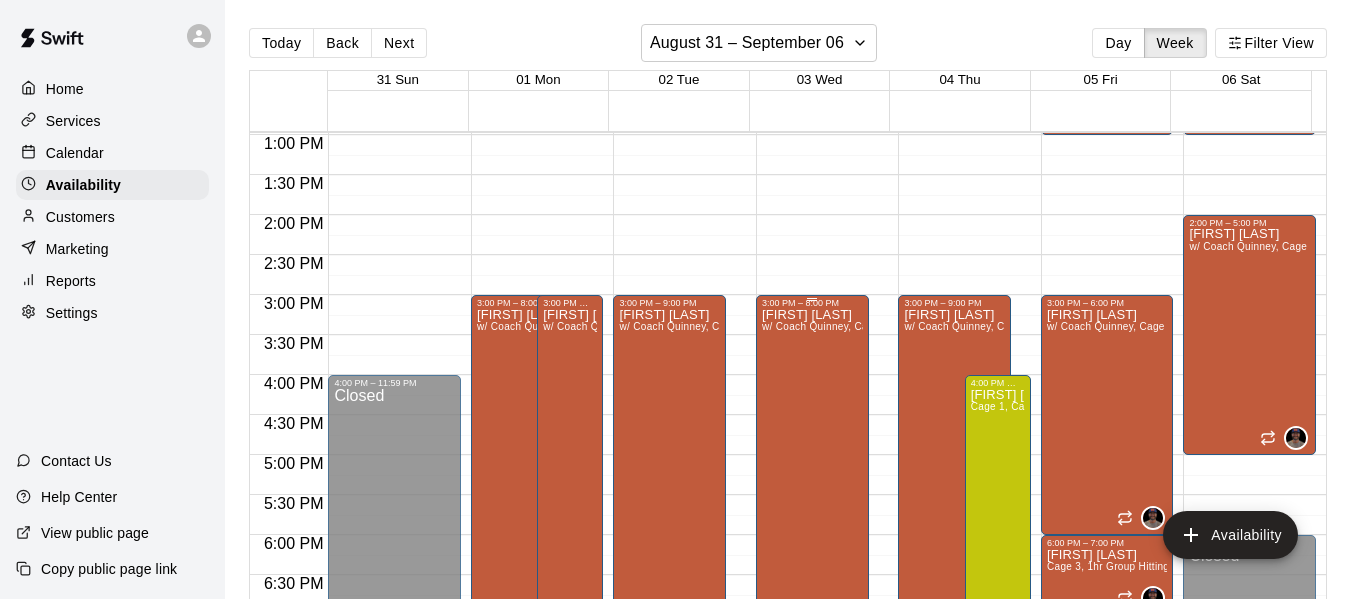 scroll, scrollTop: 999, scrollLeft: 0, axis: vertical 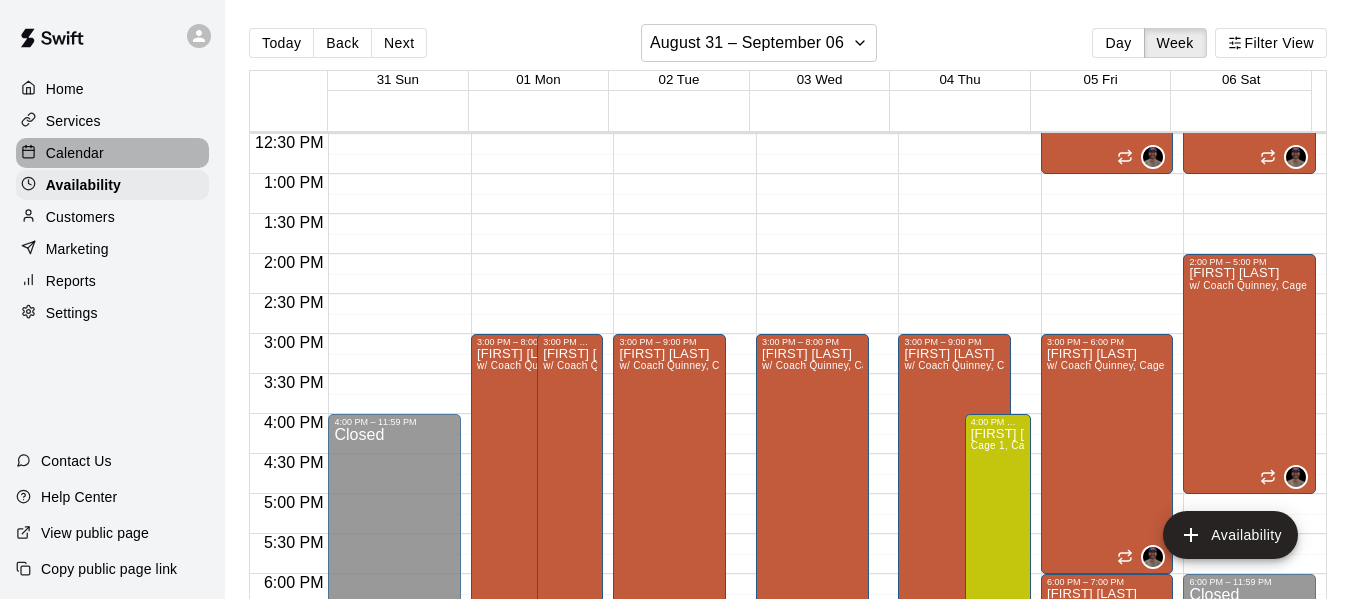 click on "Calendar" at bounding box center (75, 153) 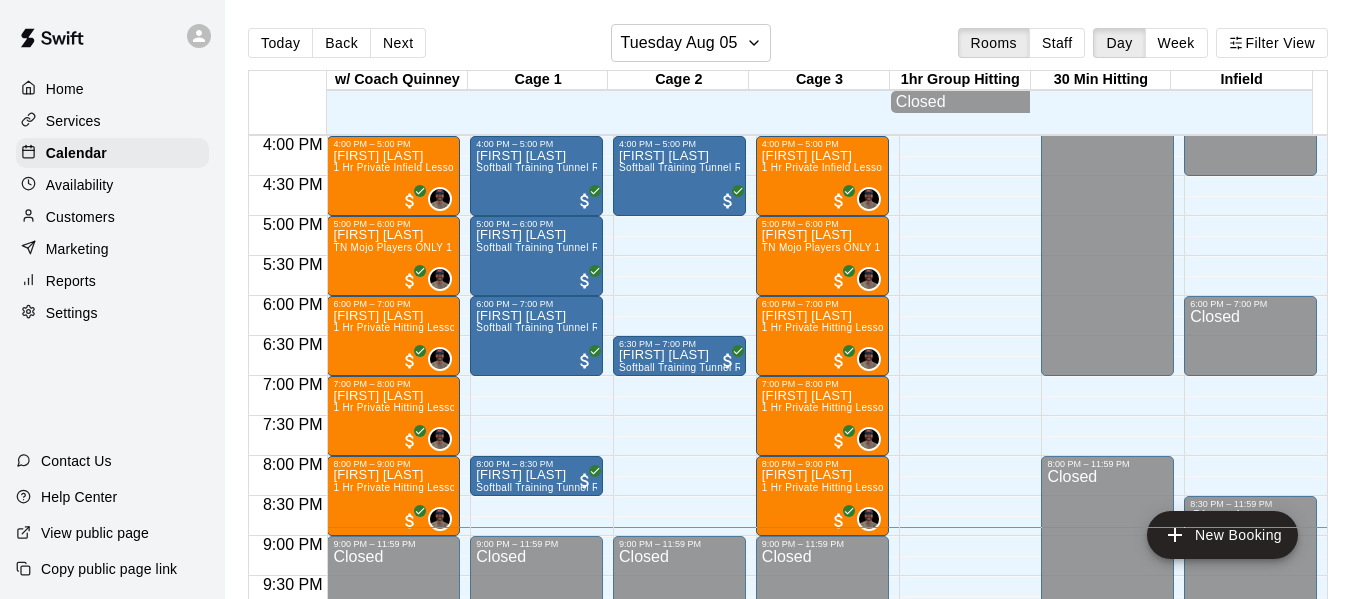 scroll, scrollTop: 1271, scrollLeft: 0, axis: vertical 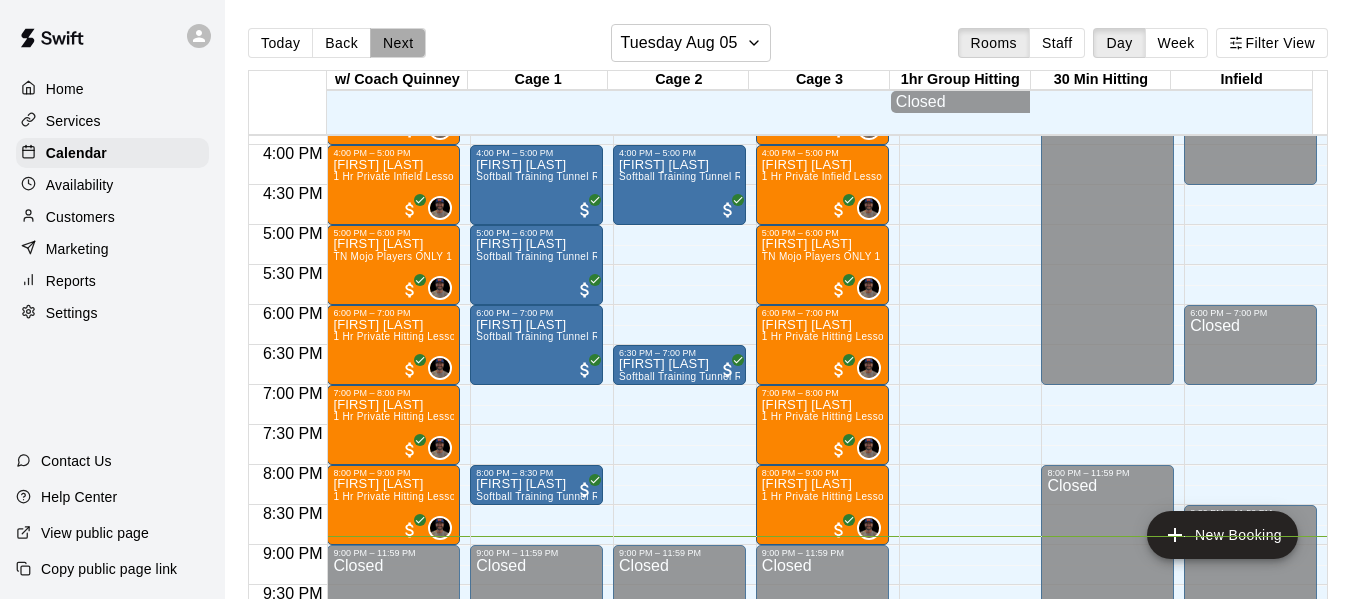 click on "Next" at bounding box center [398, 43] 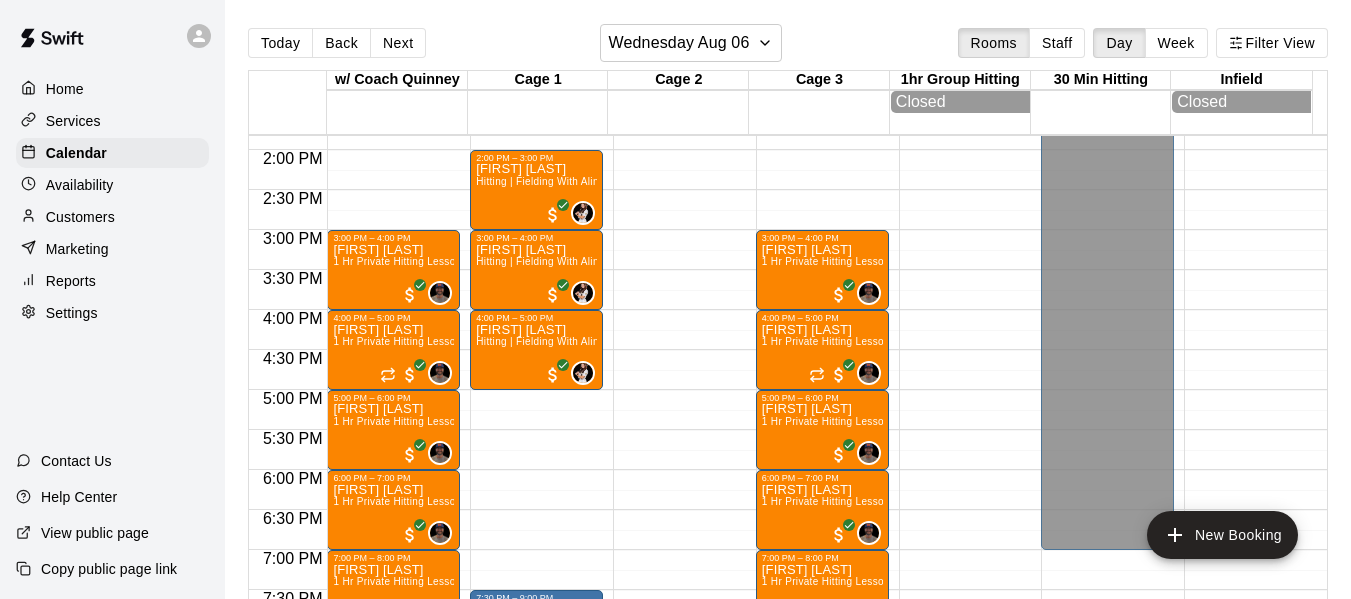scroll, scrollTop: 1071, scrollLeft: 0, axis: vertical 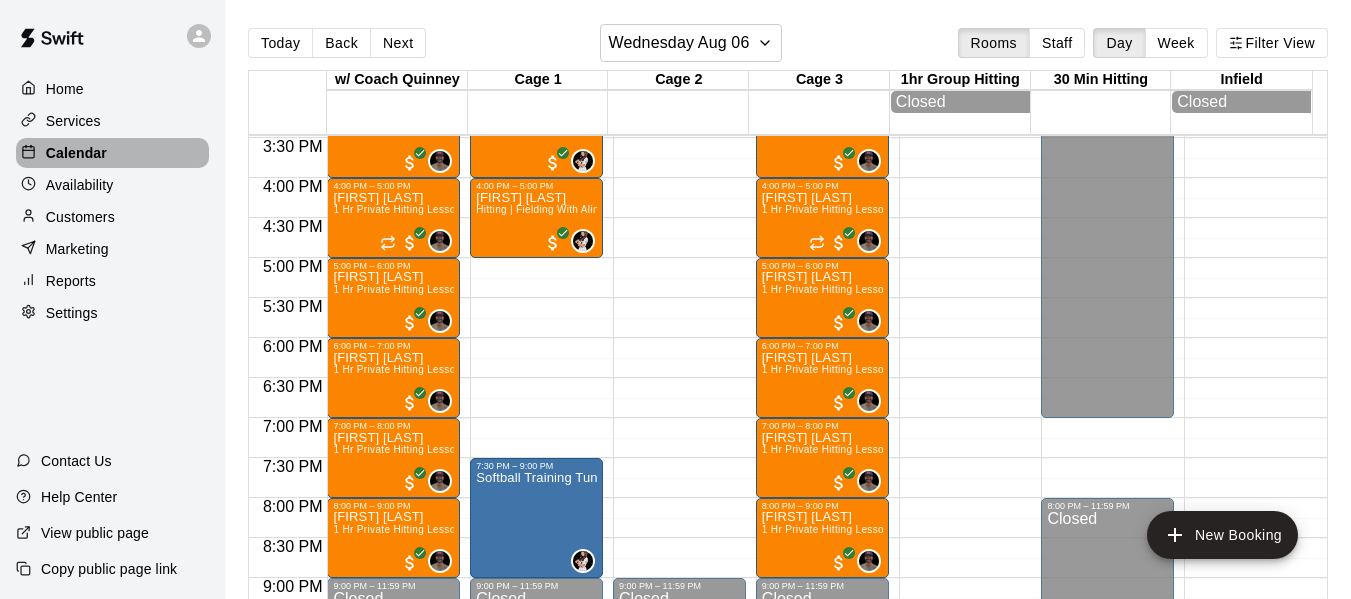 click on "Calendar" at bounding box center [76, 153] 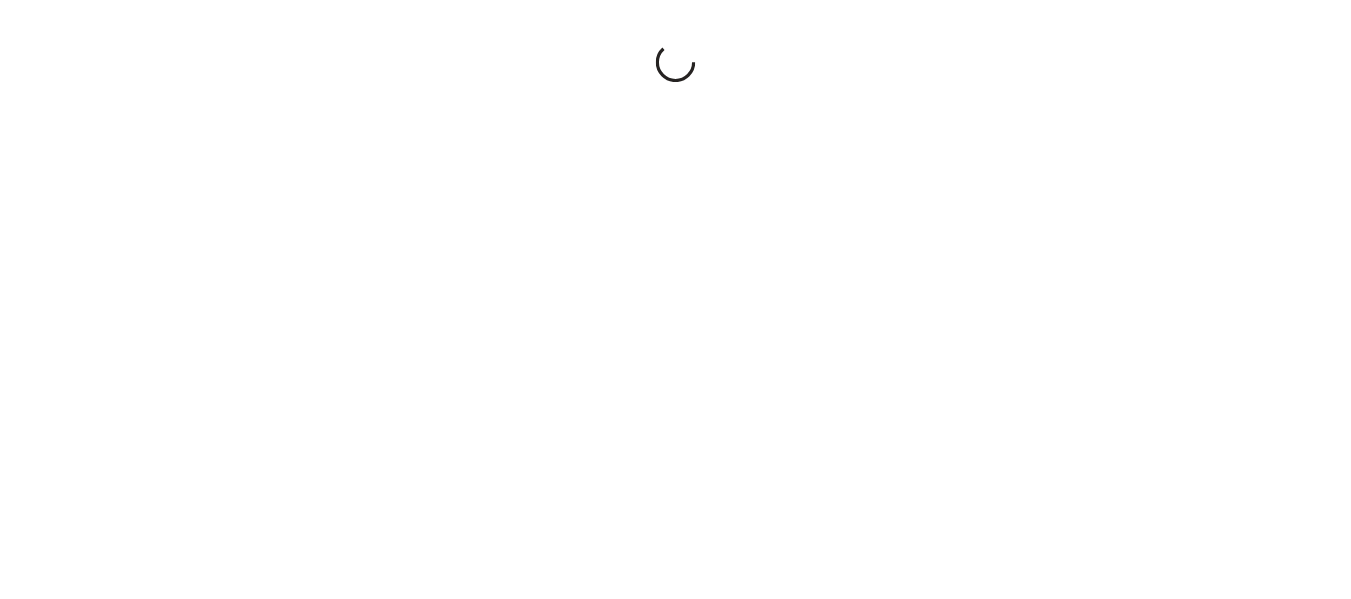 scroll, scrollTop: 0, scrollLeft: 0, axis: both 